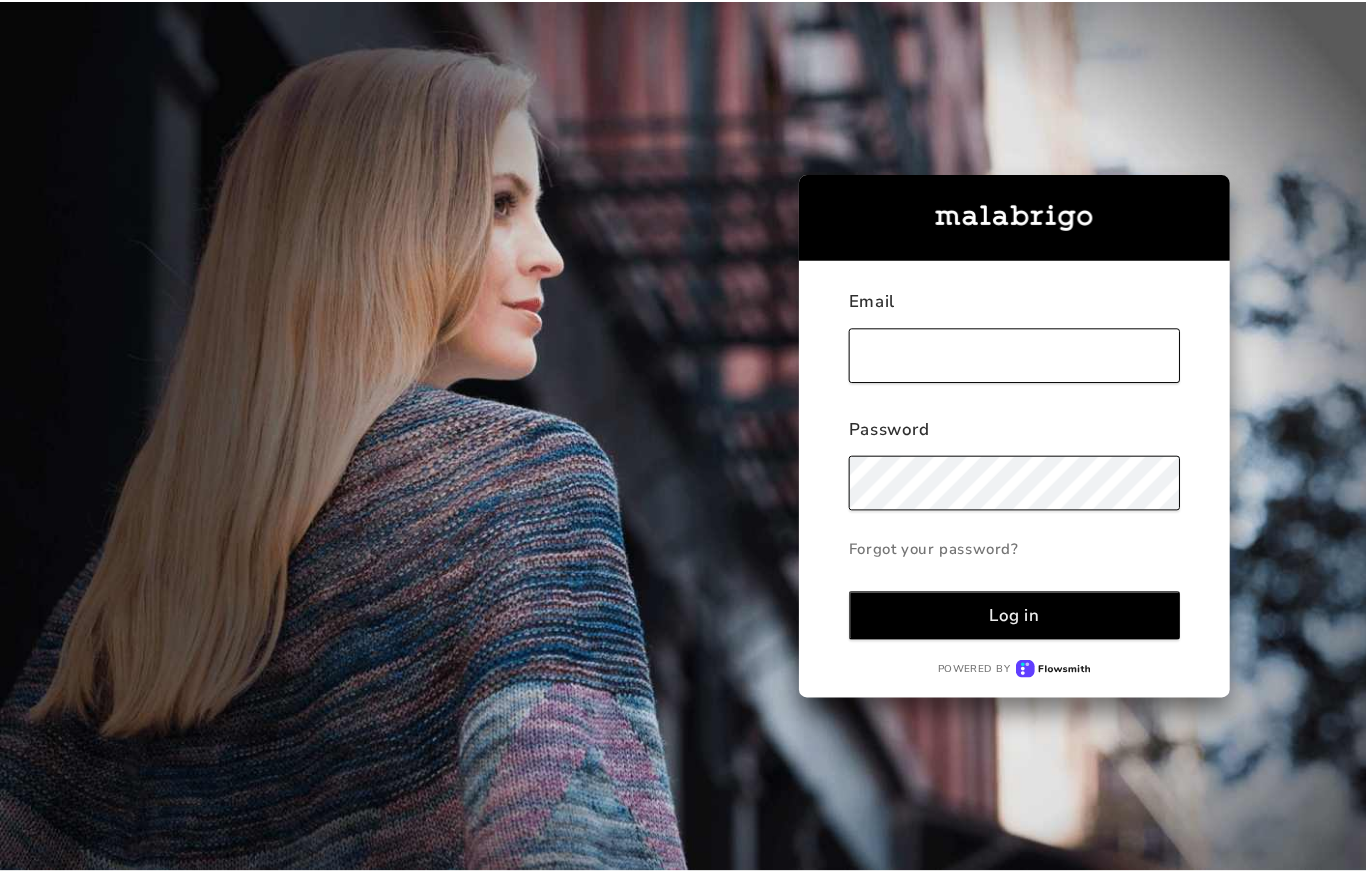 scroll, scrollTop: 0, scrollLeft: 0, axis: both 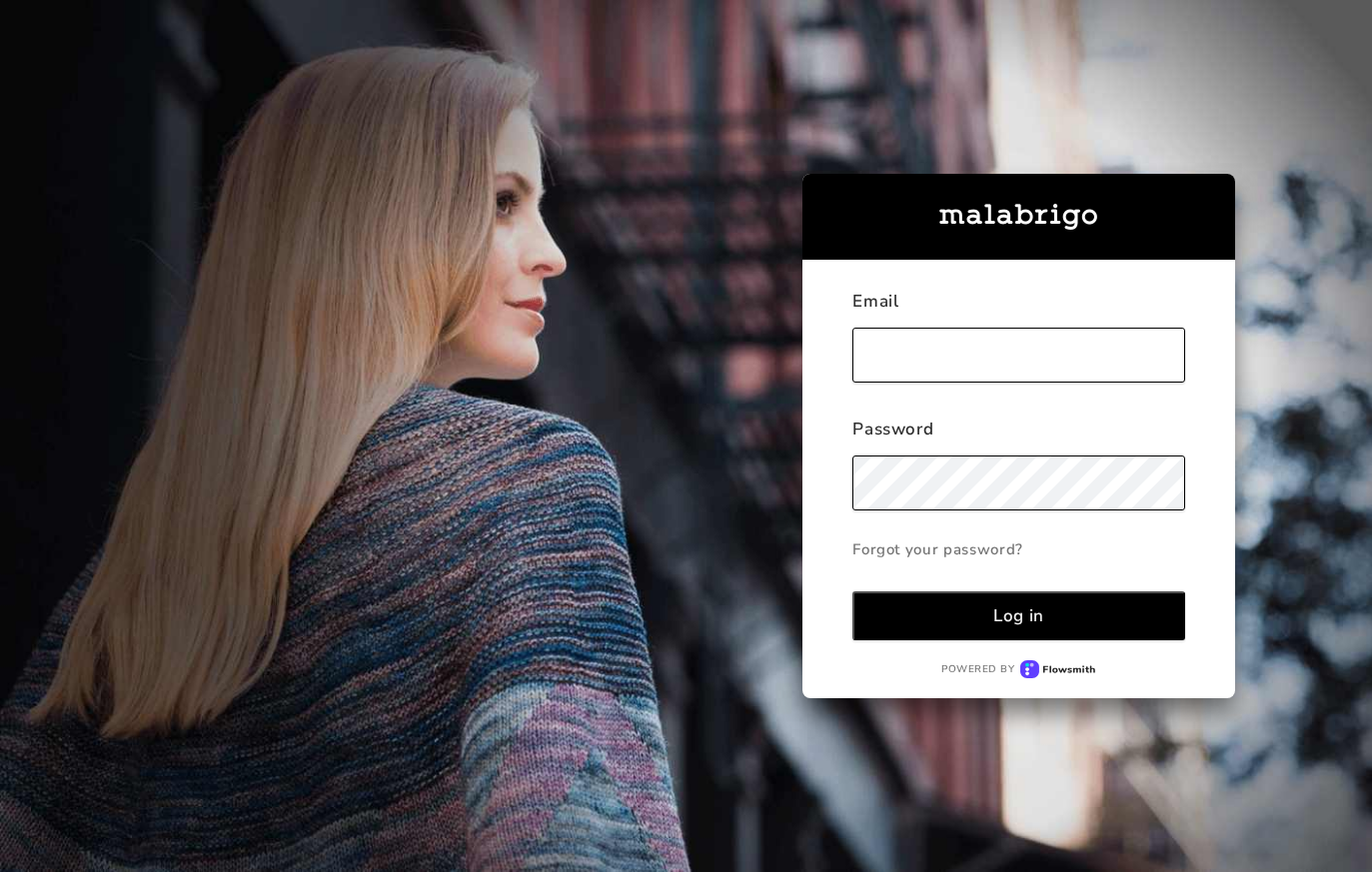 click at bounding box center [1018, 355] 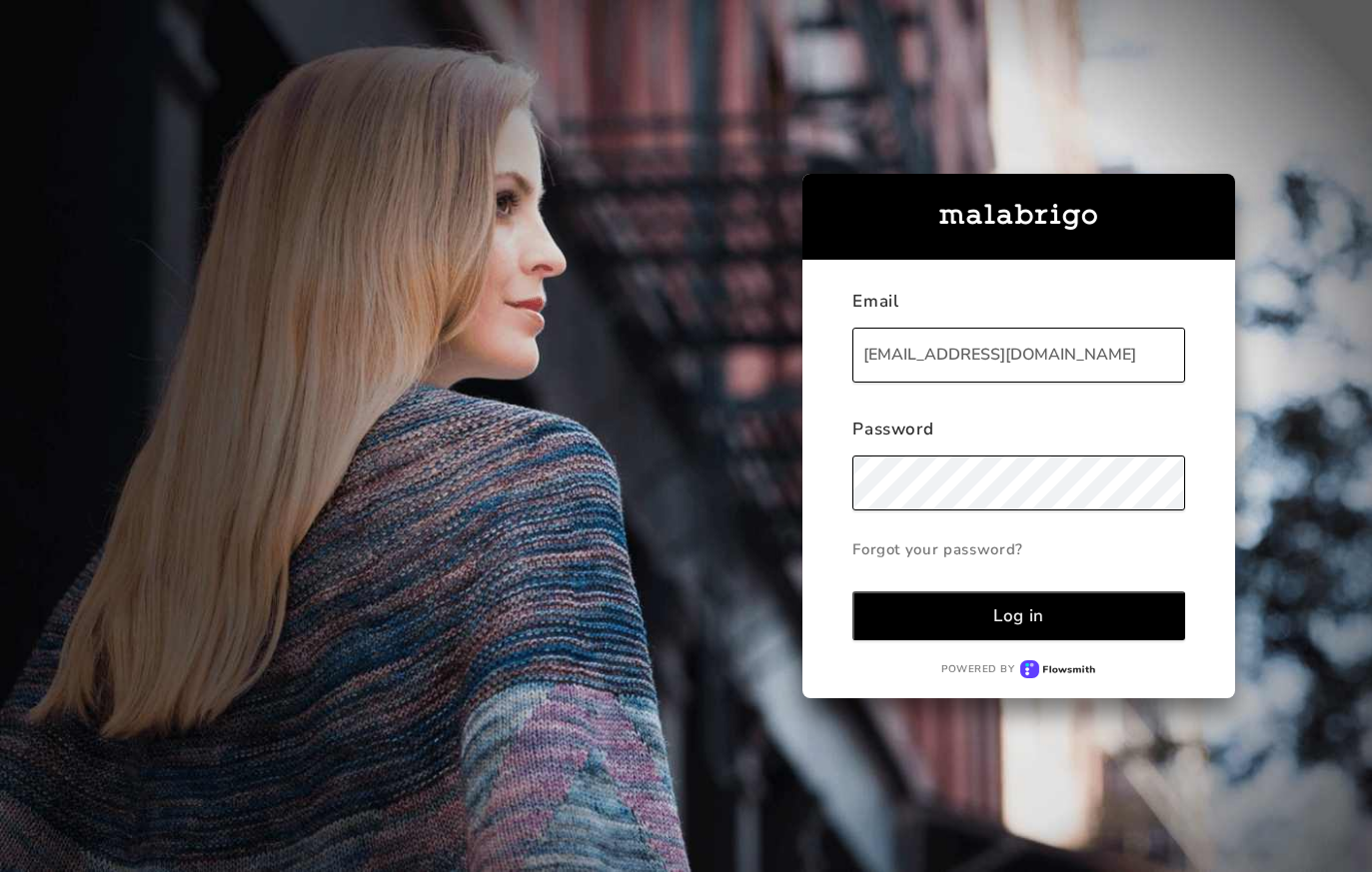 click on "Log in" at bounding box center (1018, 615) 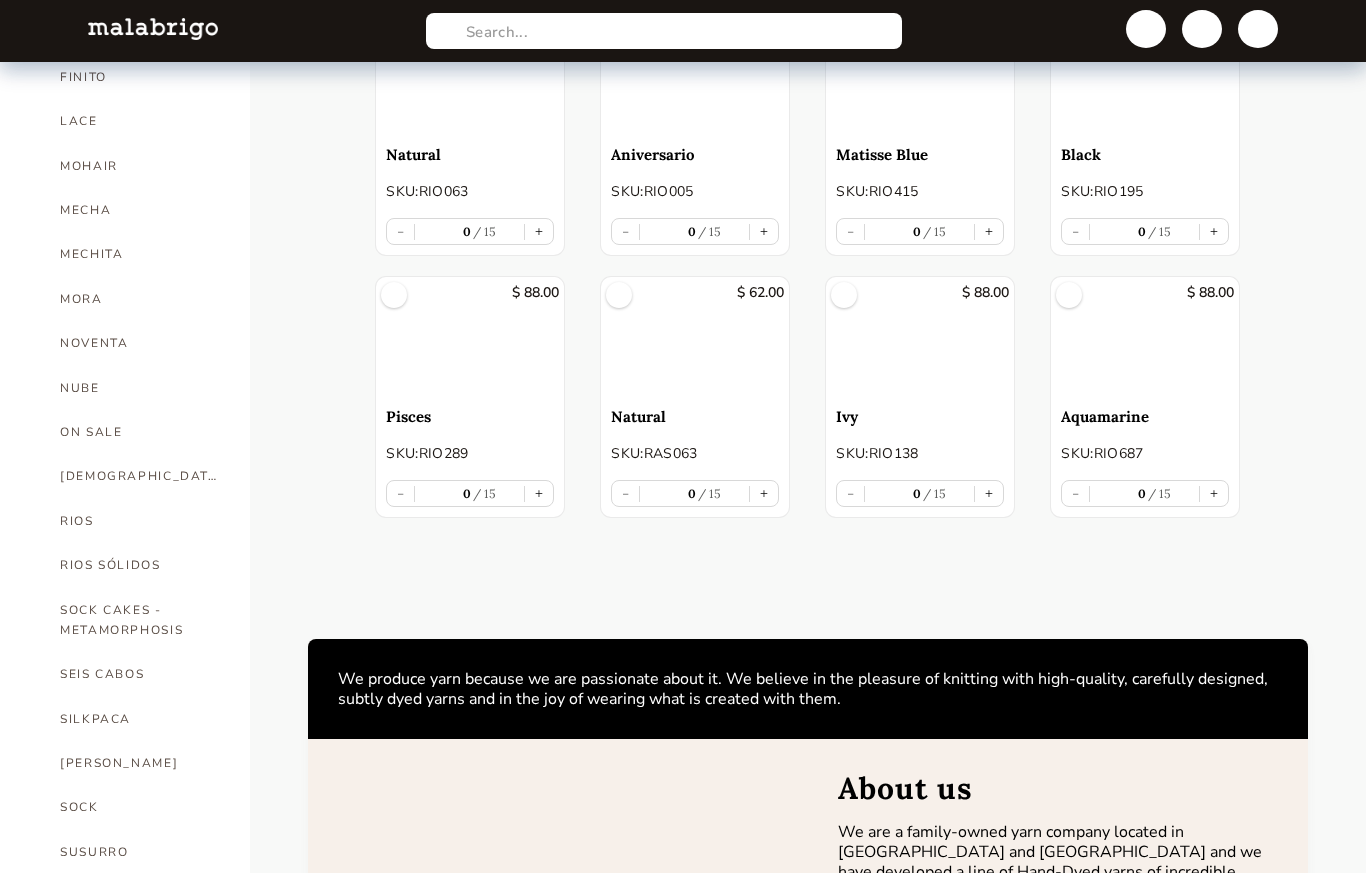 scroll, scrollTop: 725, scrollLeft: 0, axis: vertical 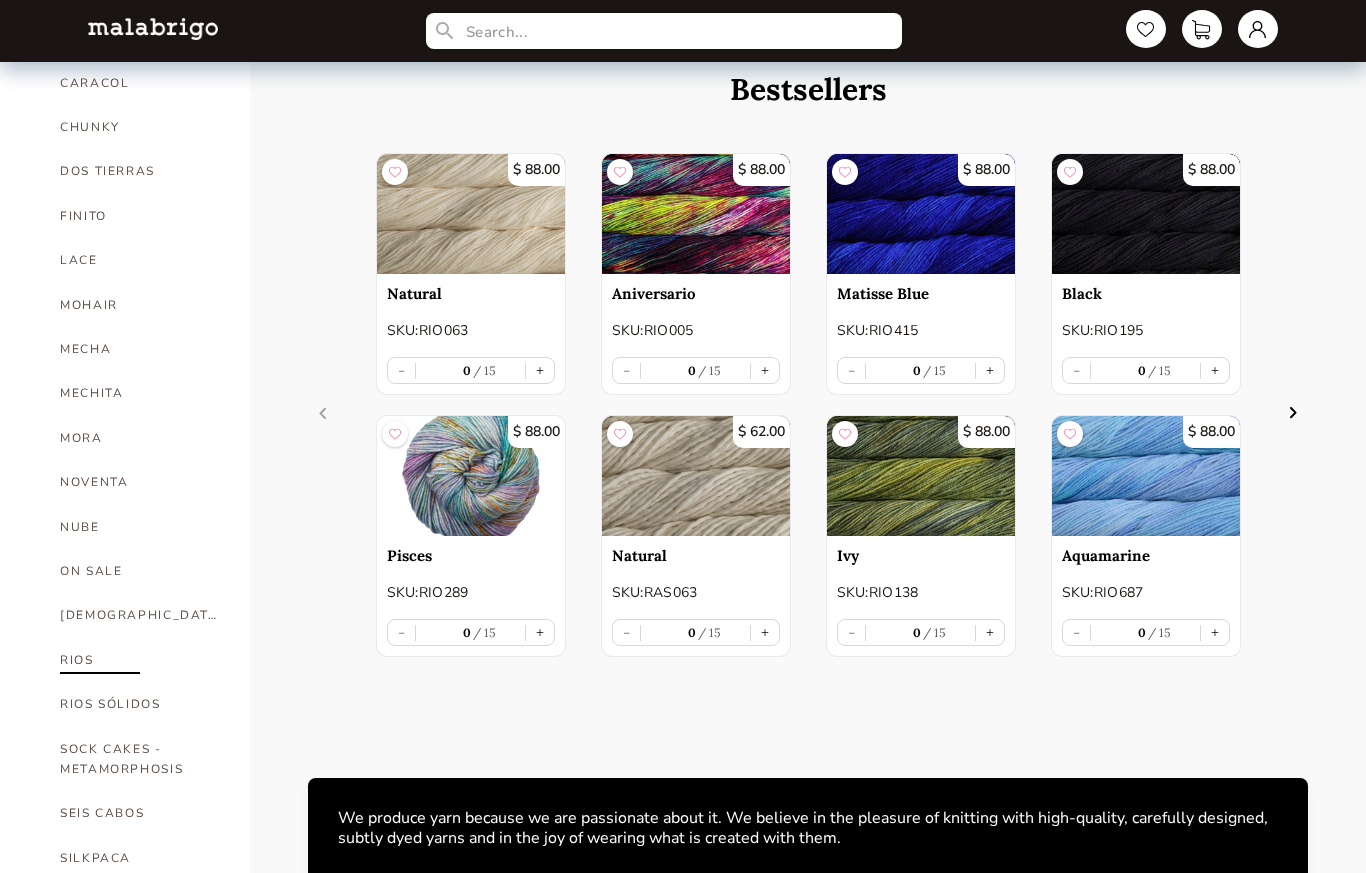 click on "RIOS" at bounding box center (140, 660) 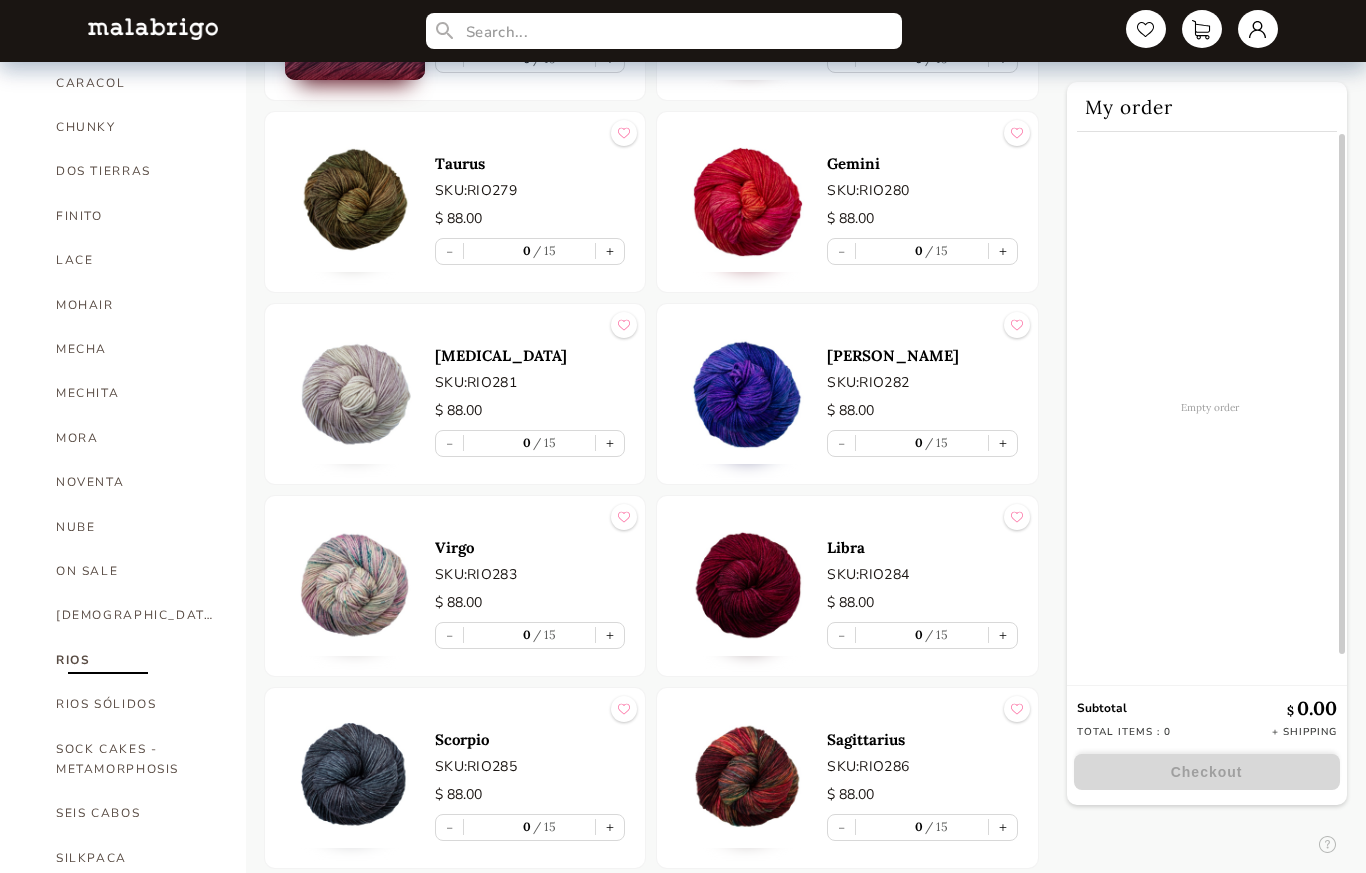 scroll, scrollTop: 0, scrollLeft: 0, axis: both 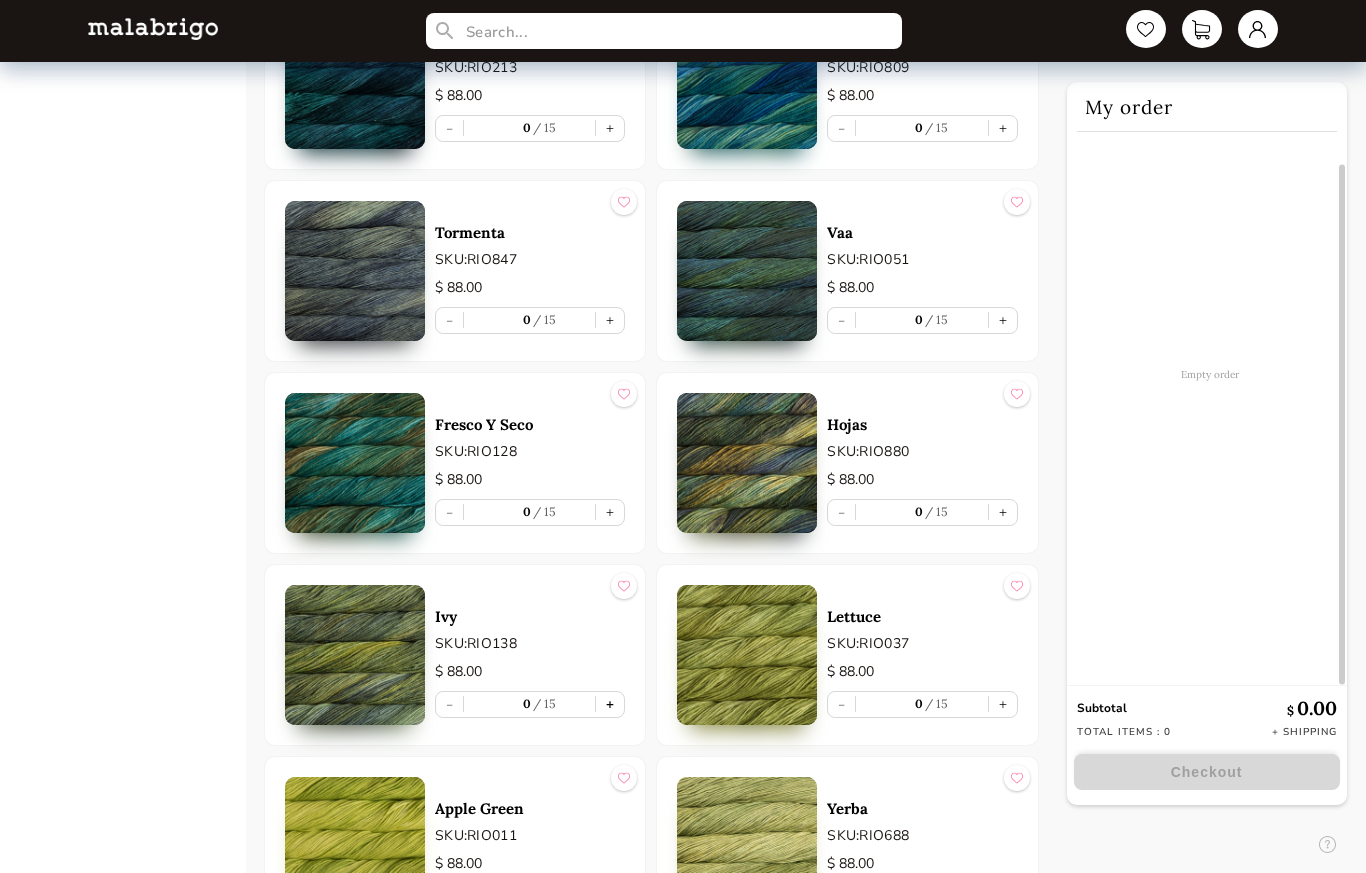 click on "+" at bounding box center (610, 704) 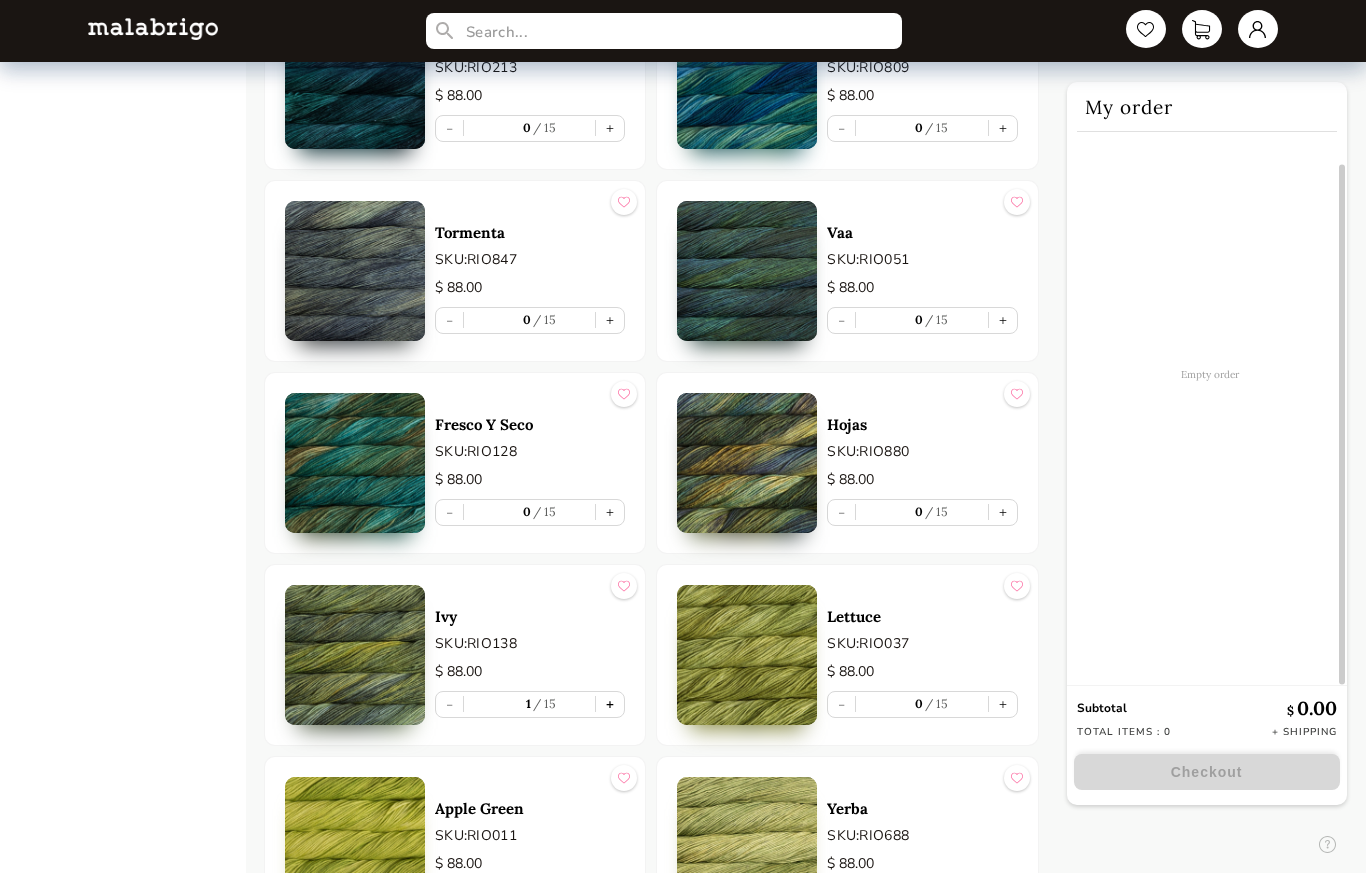 scroll, scrollTop: 0, scrollLeft: 0, axis: both 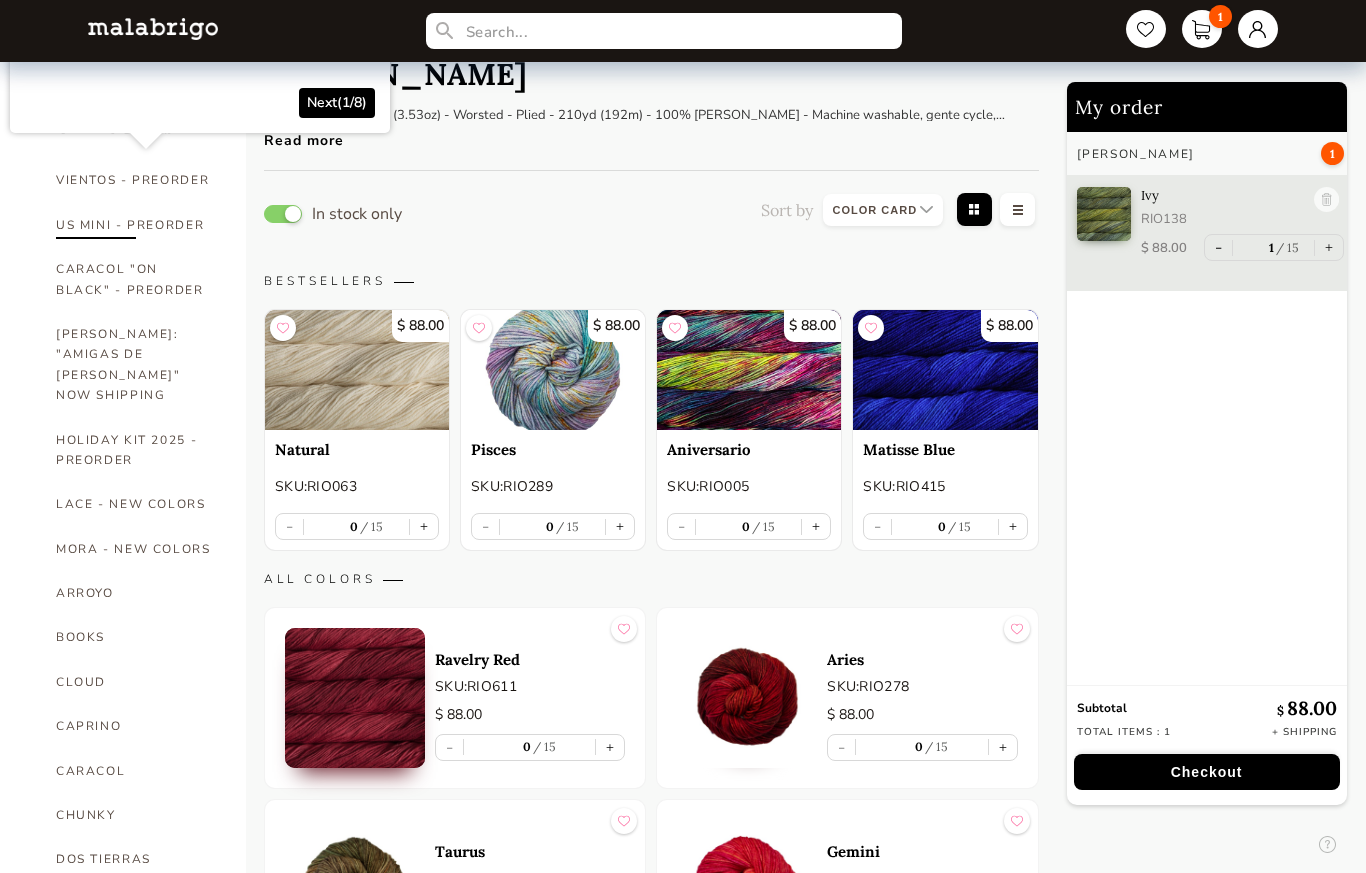 click on "US MINI - PREORDER" at bounding box center [136, 225] 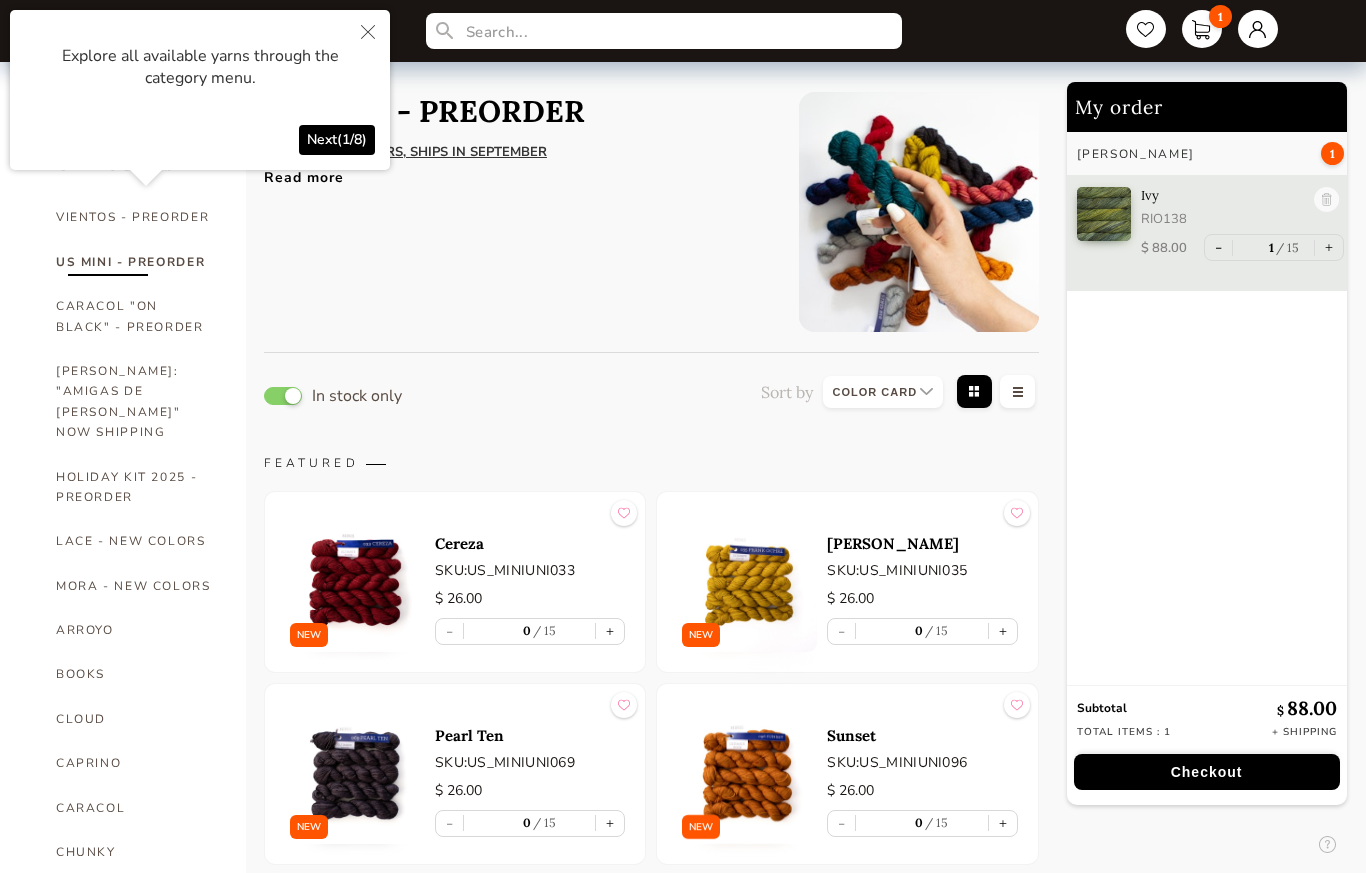 scroll, scrollTop: 0, scrollLeft: 0, axis: both 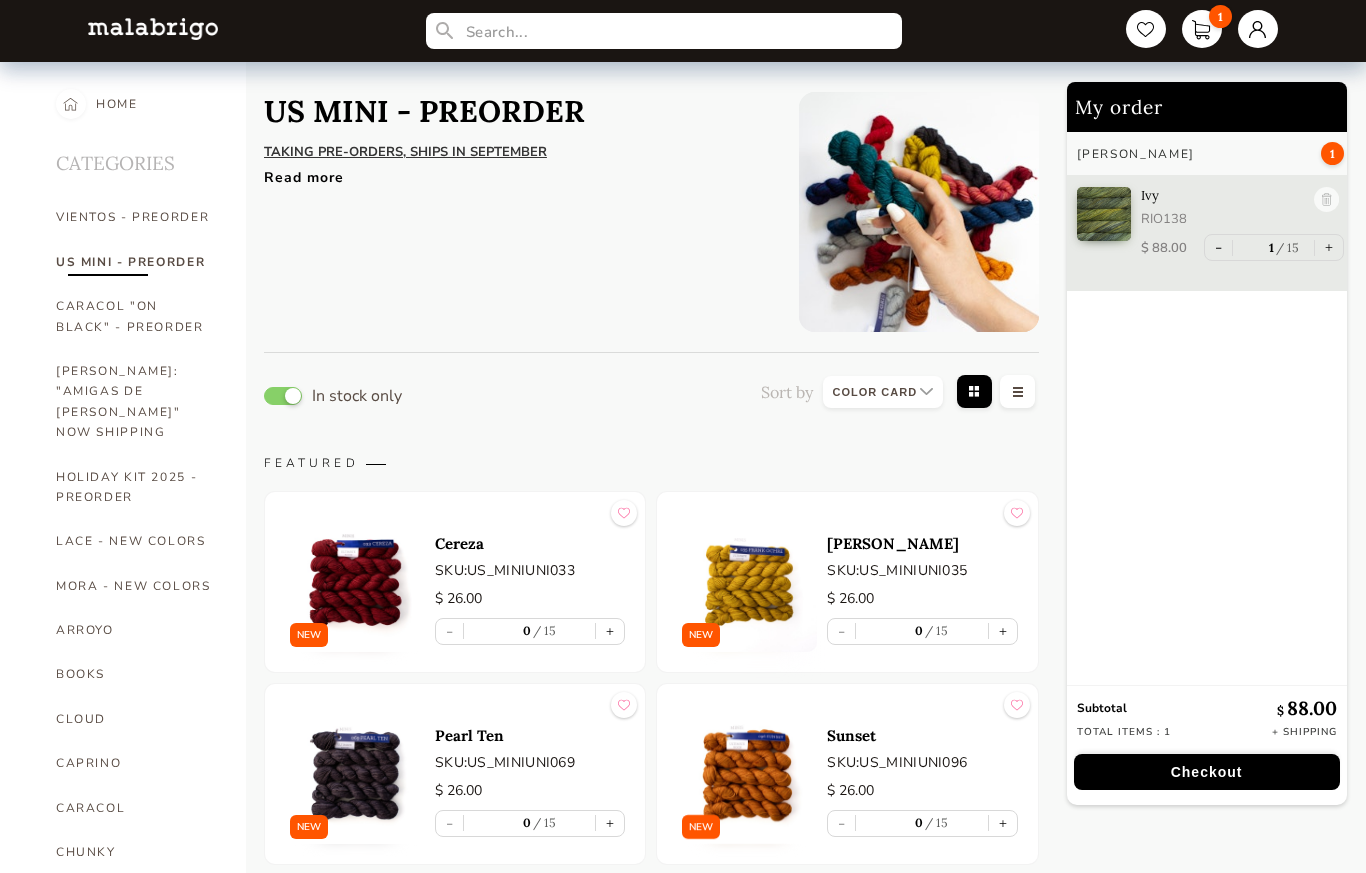 click on "Read more" at bounding box center [516, 172] 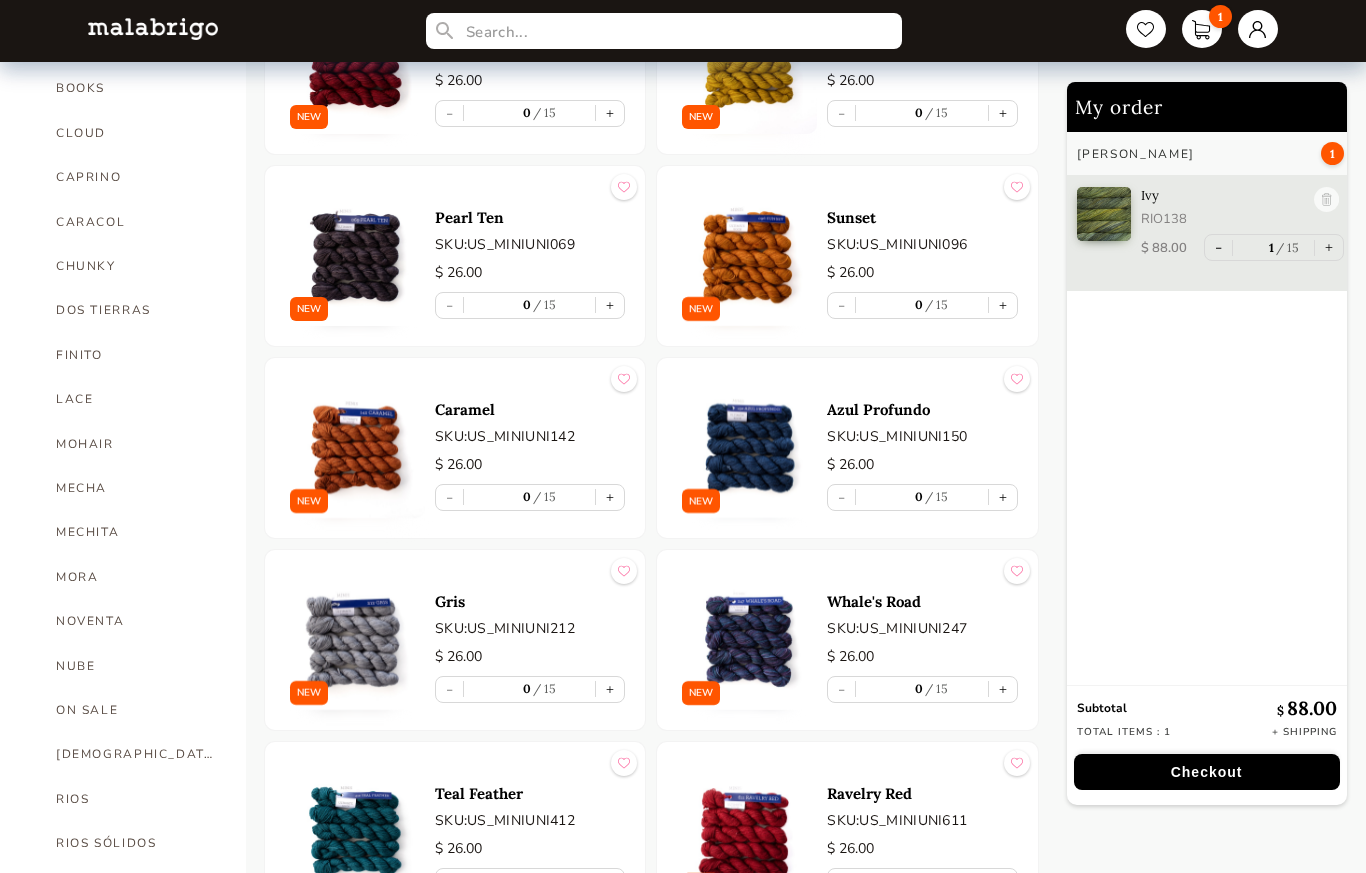 scroll, scrollTop: 779, scrollLeft: 0, axis: vertical 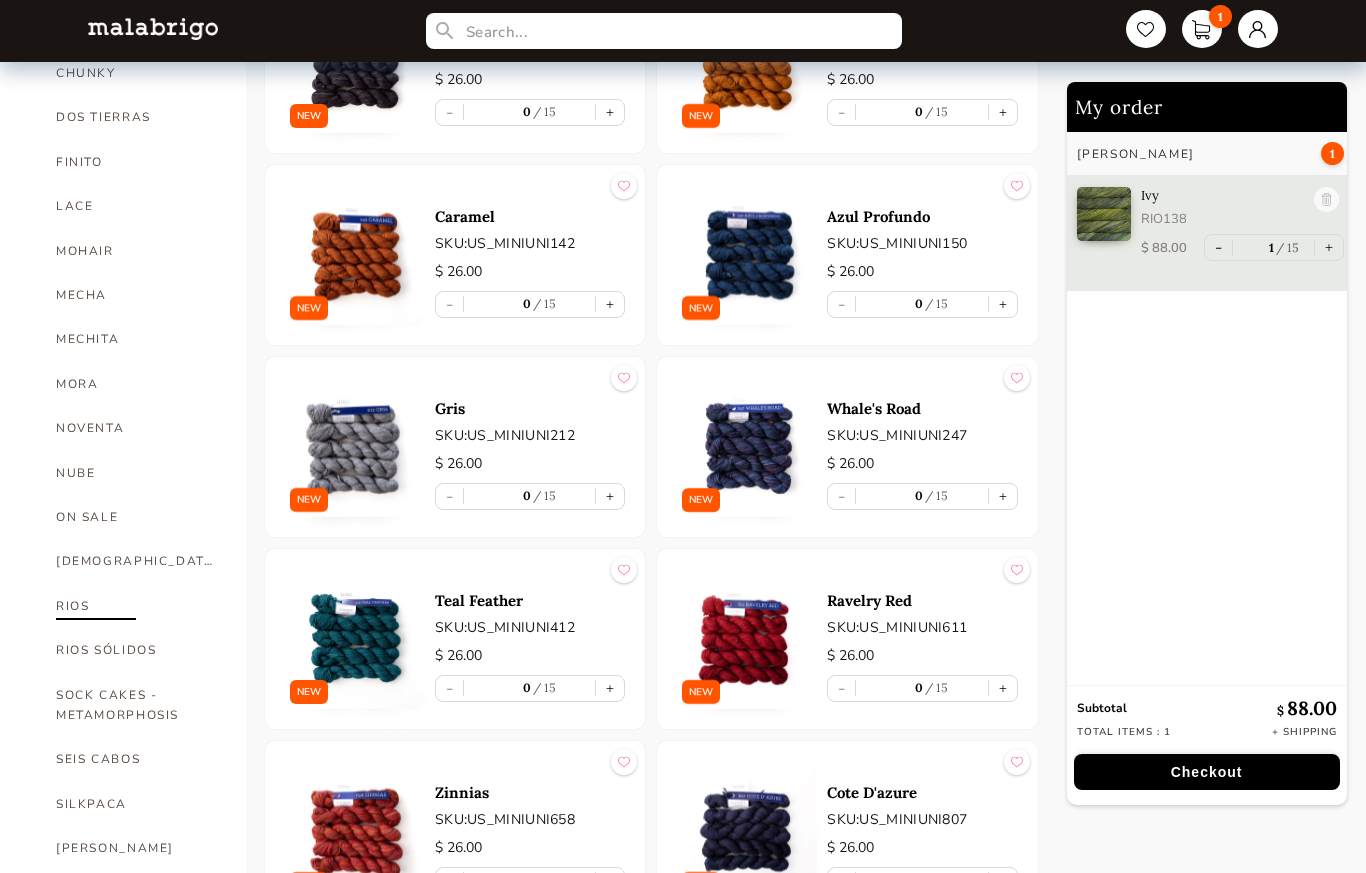 click on "RIOS" at bounding box center (136, 606) 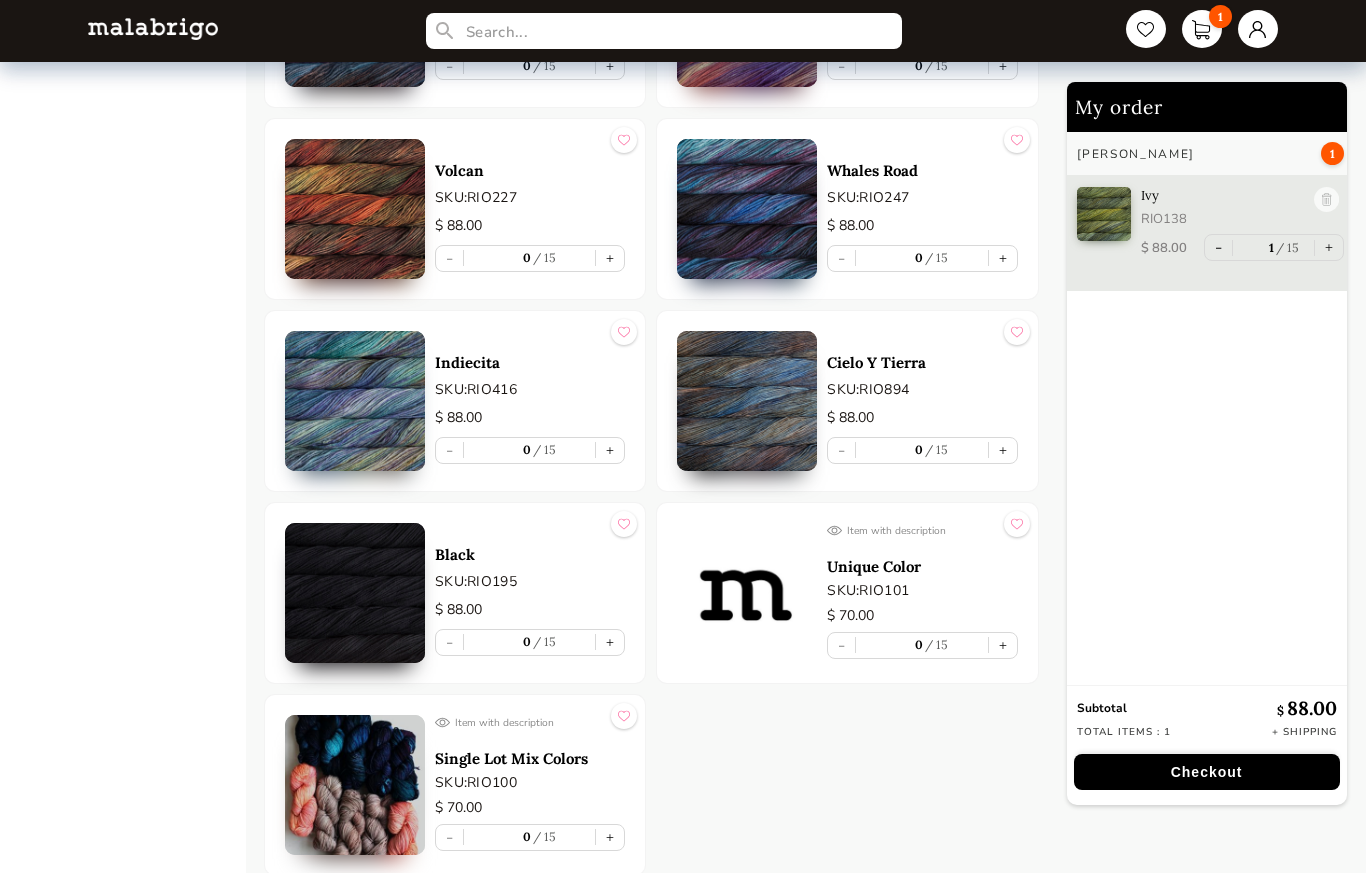 scroll, scrollTop: 10479, scrollLeft: 0, axis: vertical 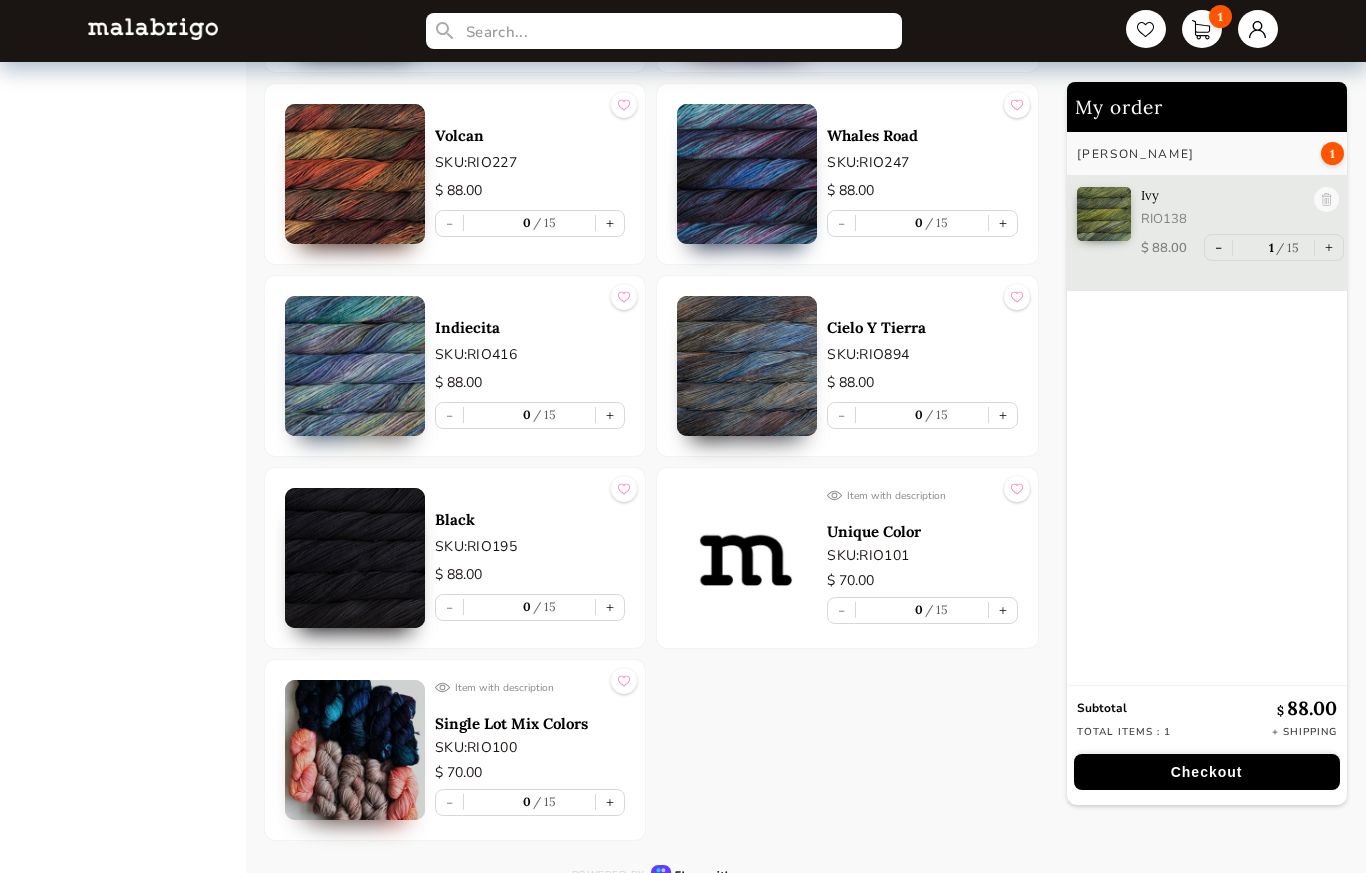 click on "Unique Color" at bounding box center (922, 531) 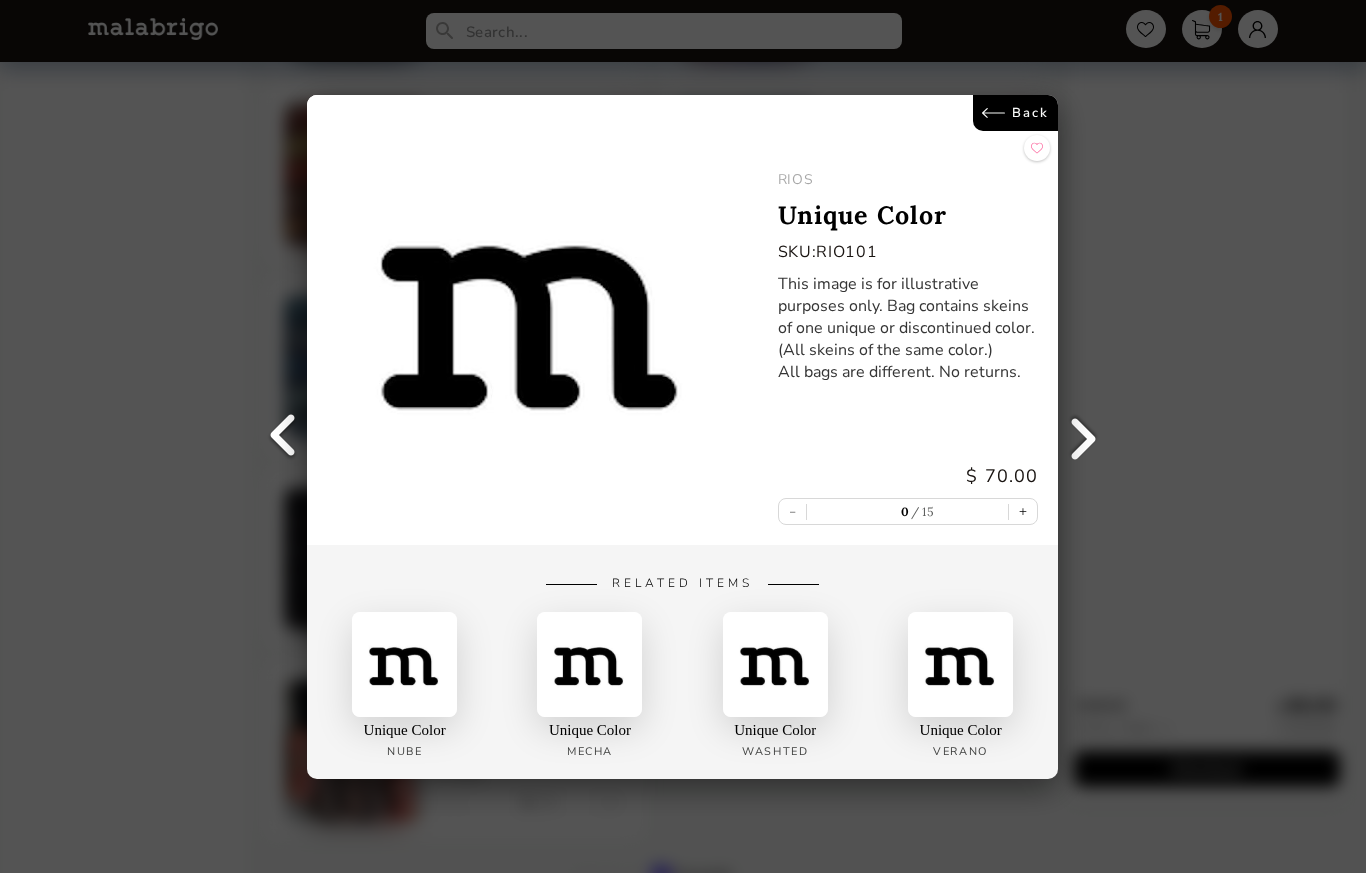 click on "Back" at bounding box center [1016, 113] 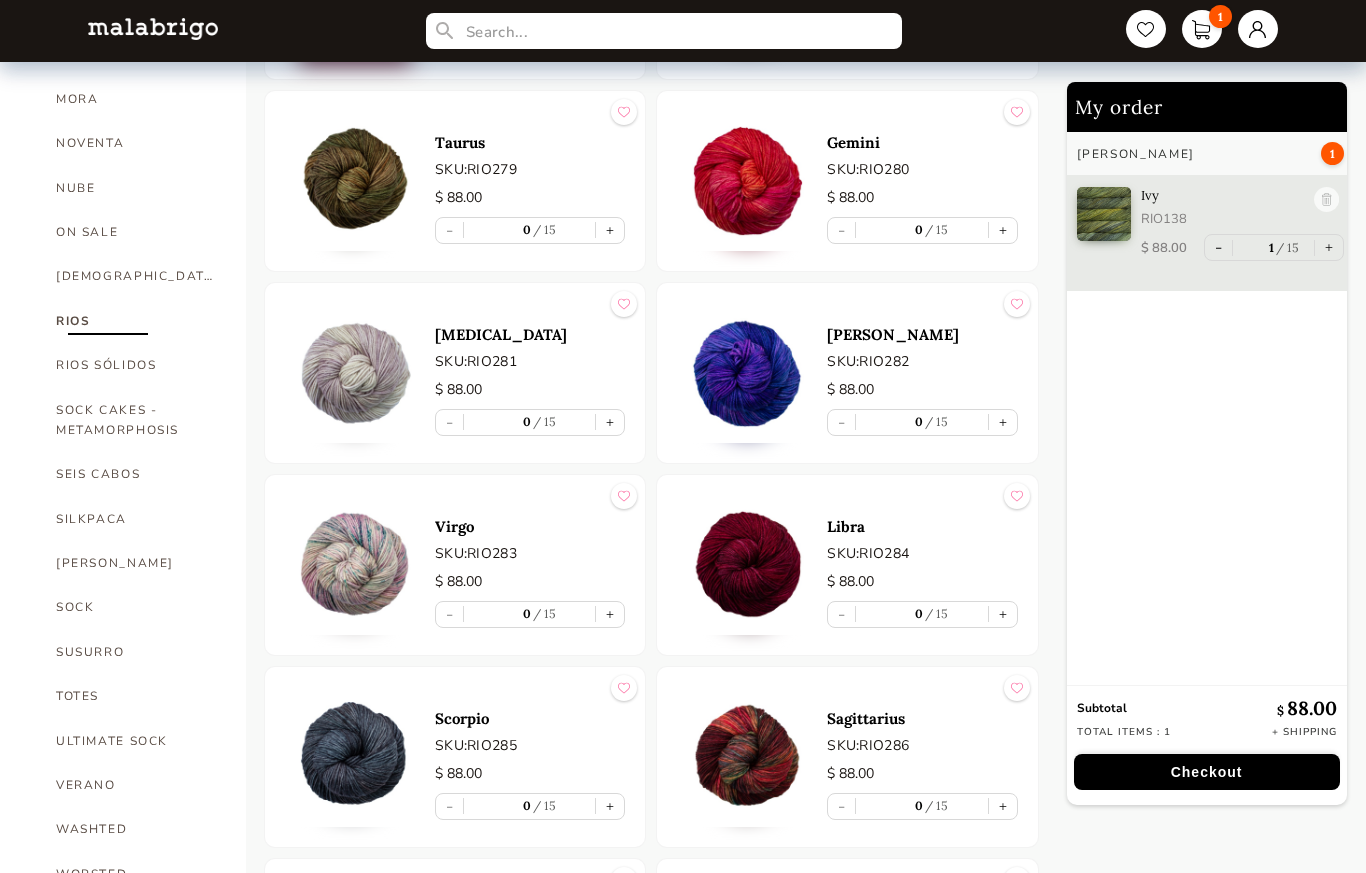 scroll, scrollTop: 1066, scrollLeft: 0, axis: vertical 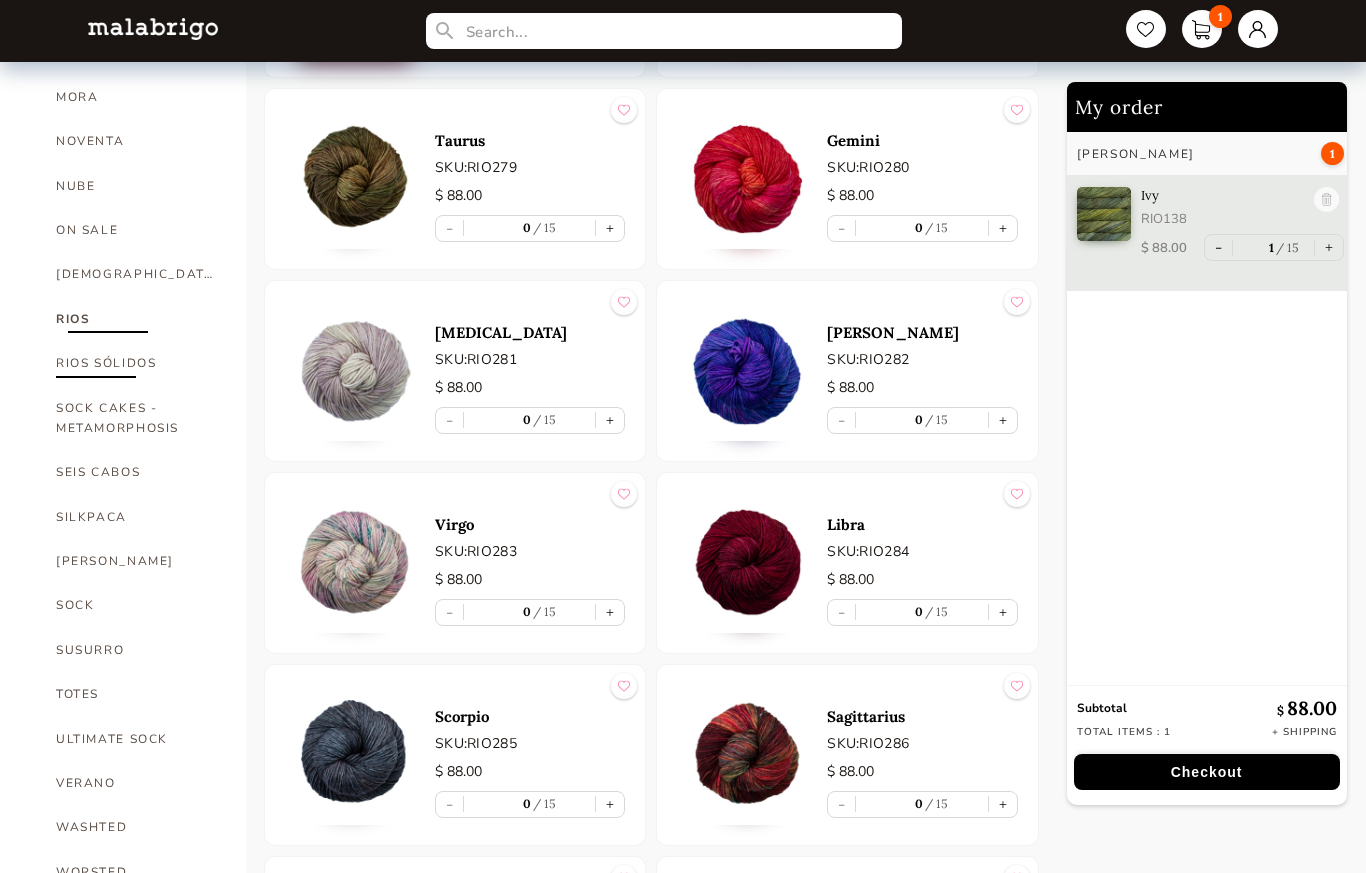 click on "RIOS SÓLIDOS" at bounding box center [136, 363] 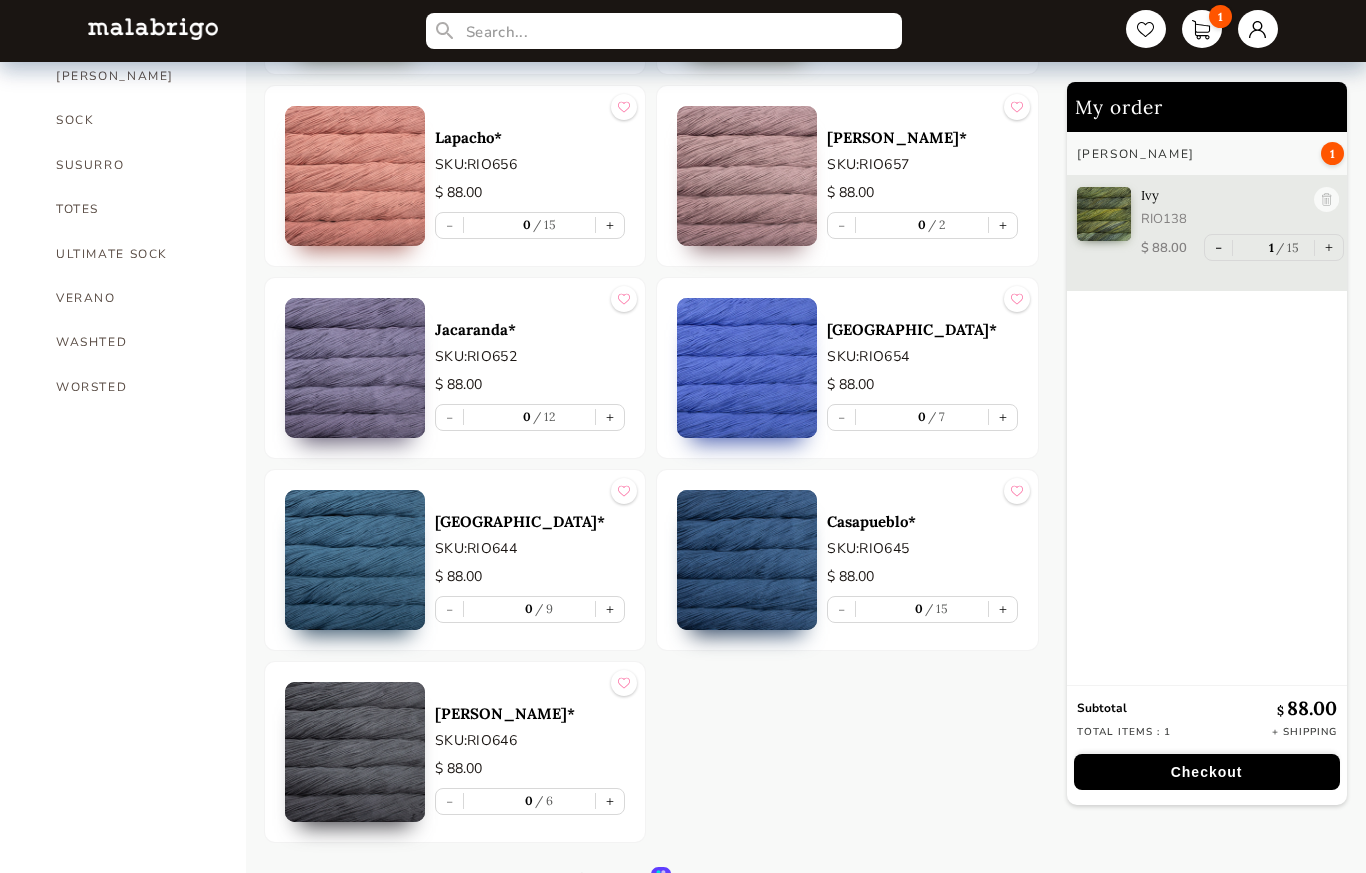 scroll, scrollTop: 1556, scrollLeft: 0, axis: vertical 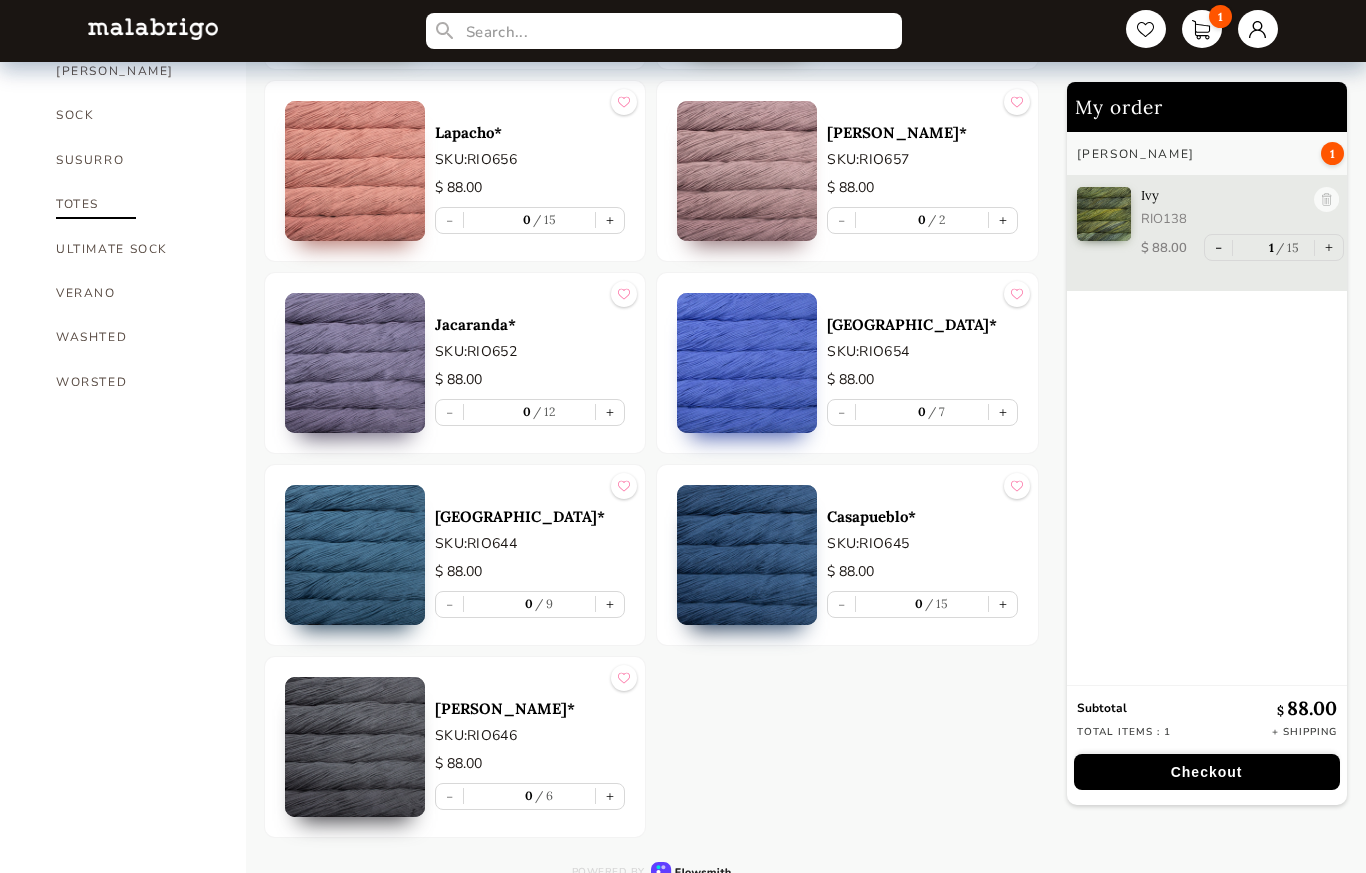 click on "TOTES" at bounding box center (136, 204) 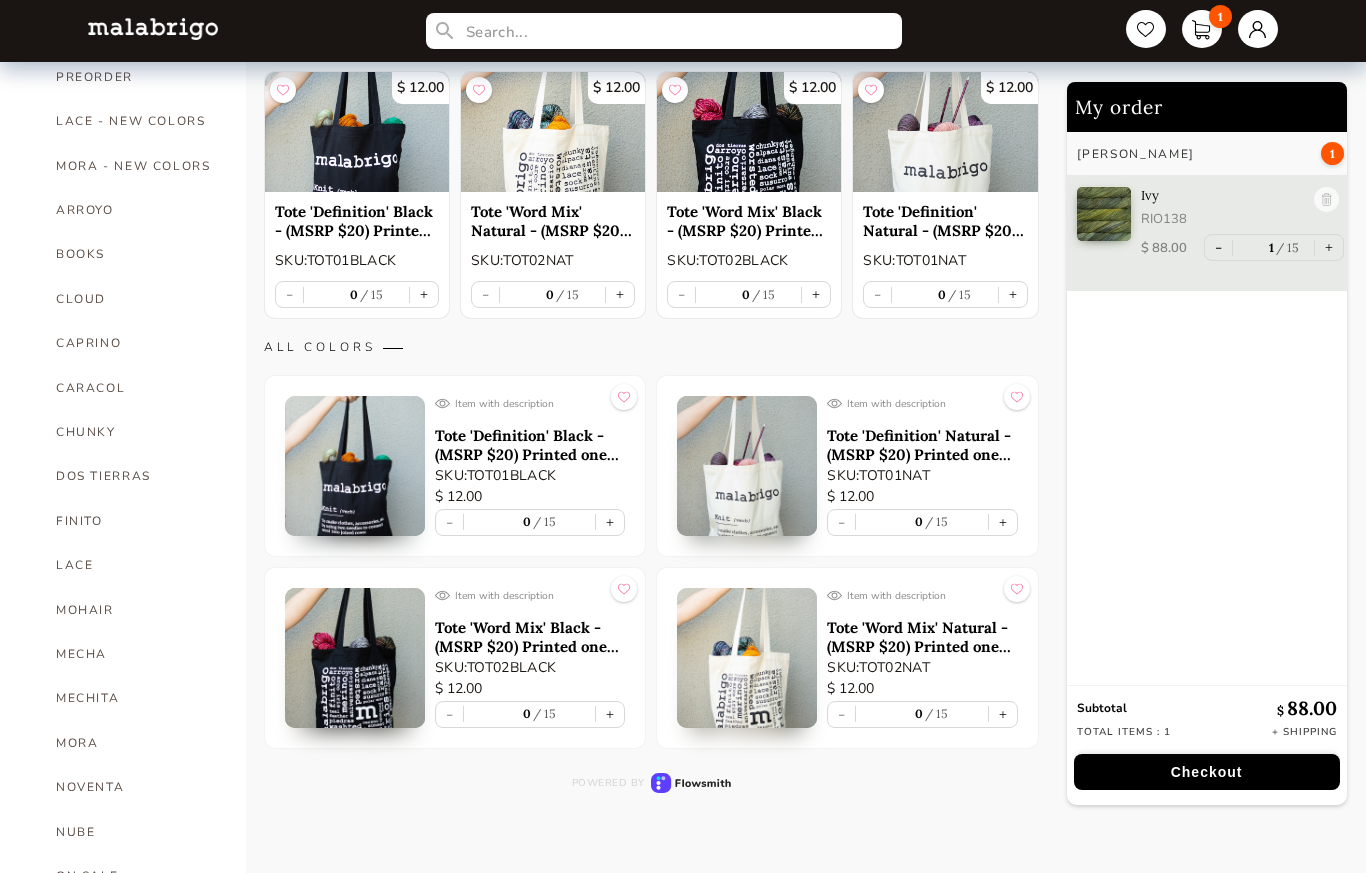 scroll, scrollTop: 306, scrollLeft: 0, axis: vertical 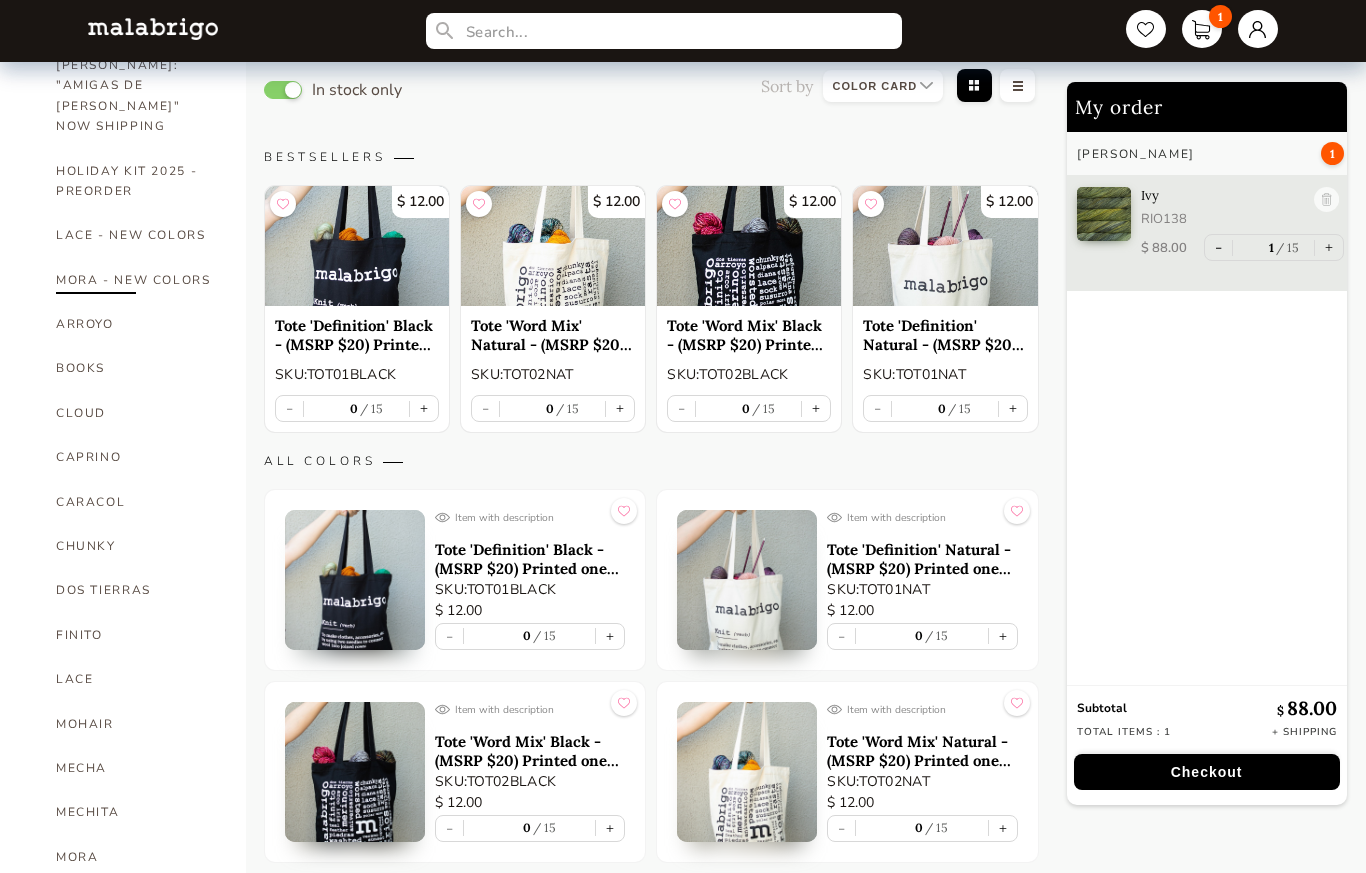click on "MORA - NEW COLORS" at bounding box center [136, 280] 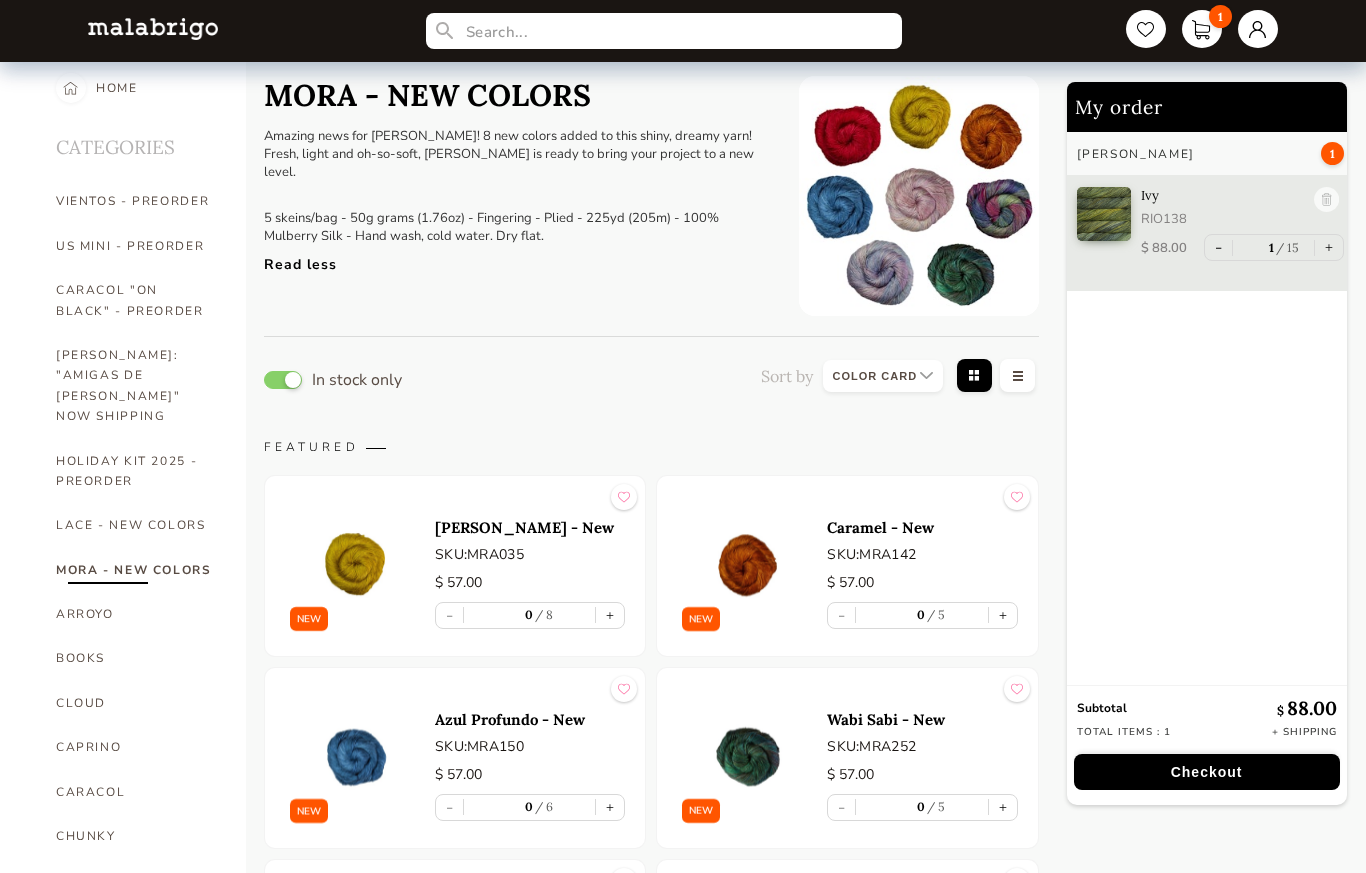 scroll, scrollTop: 0, scrollLeft: 0, axis: both 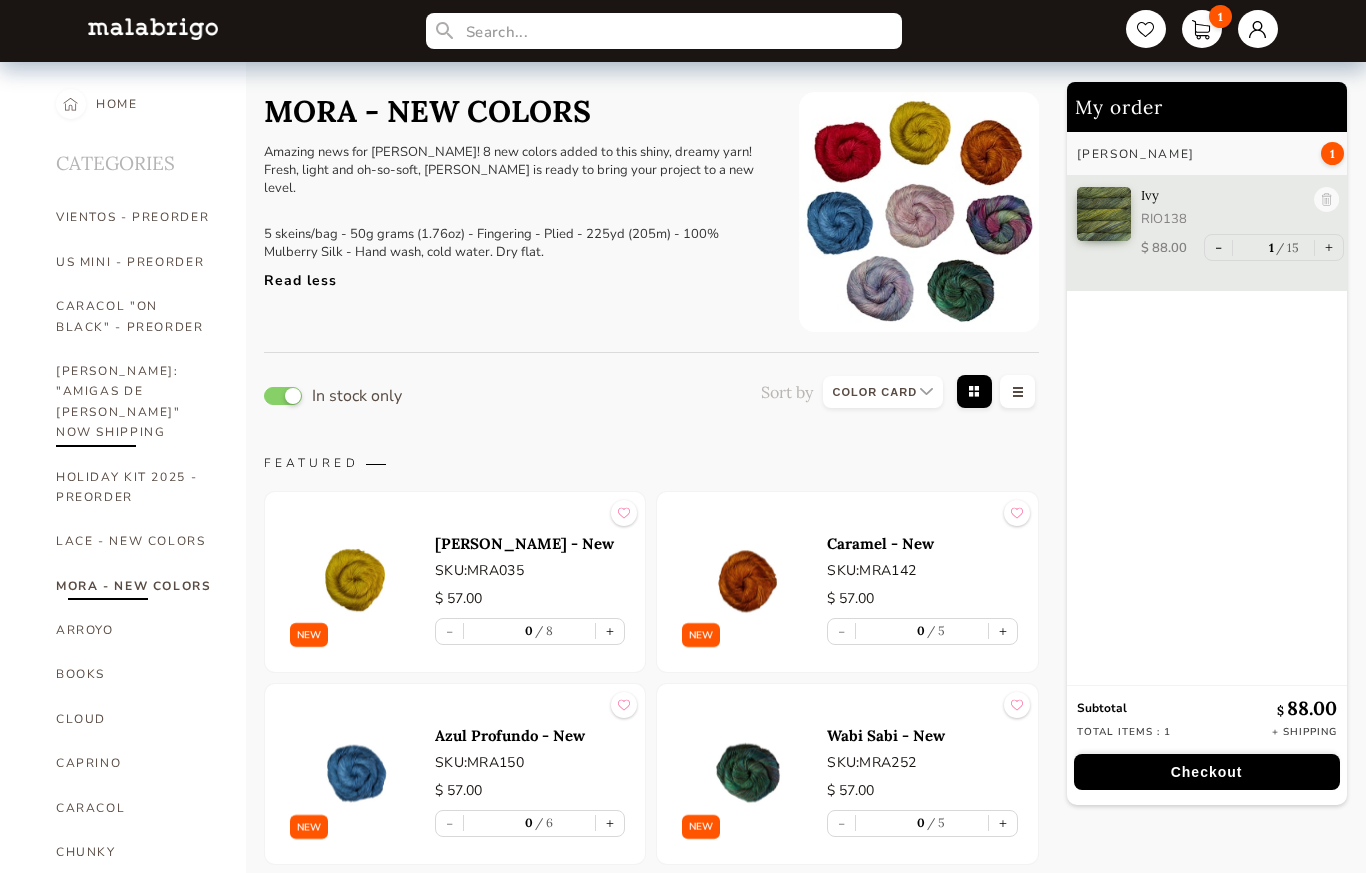 click on "[PERSON_NAME]: "AMIGAS DE [PERSON_NAME]"  NOW SHIPPING" at bounding box center (136, 402) 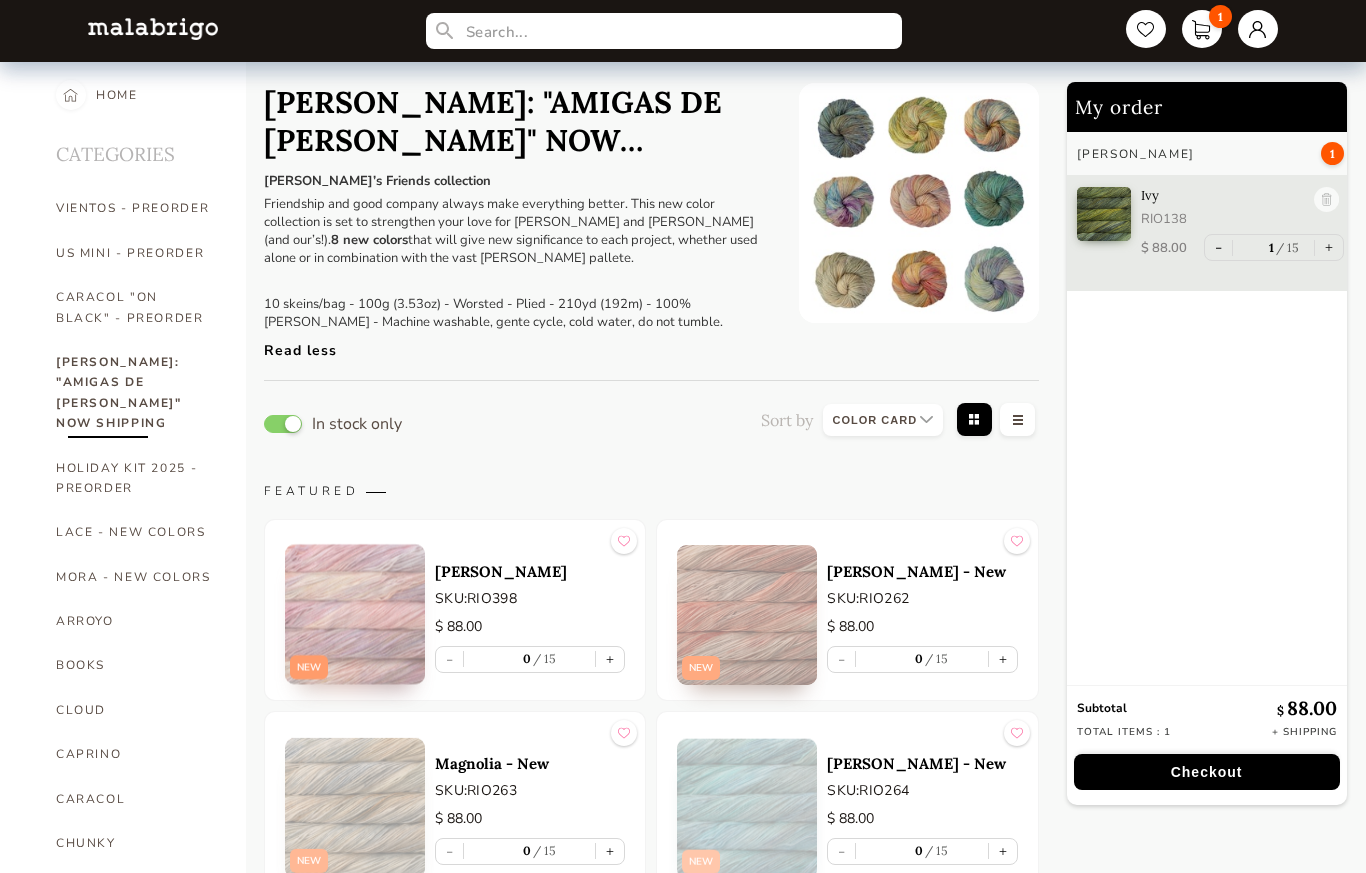 scroll, scrollTop: 0, scrollLeft: 0, axis: both 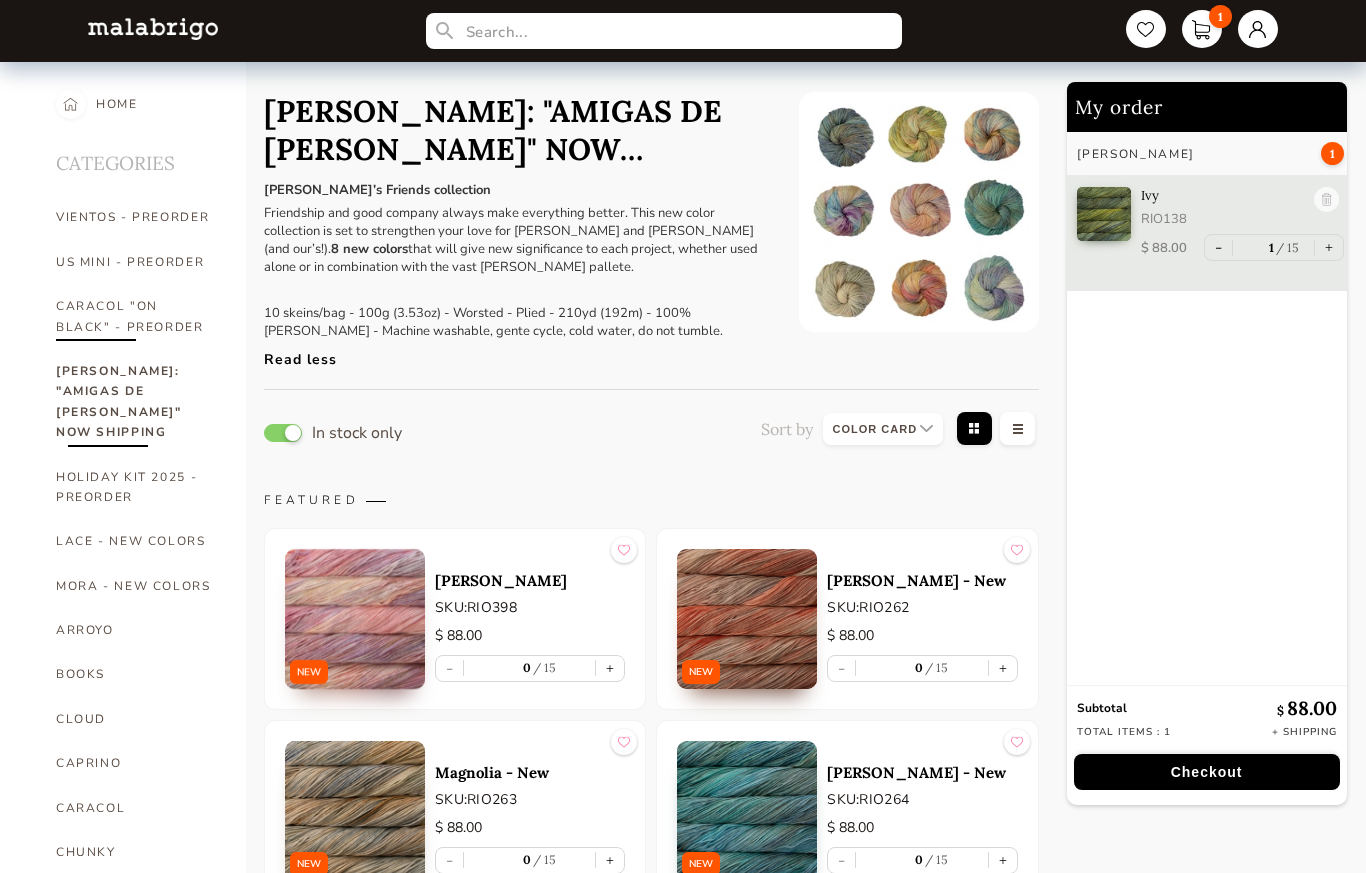 click on "CARACOL "ON BLACK" - PREORDER" at bounding box center (136, 316) 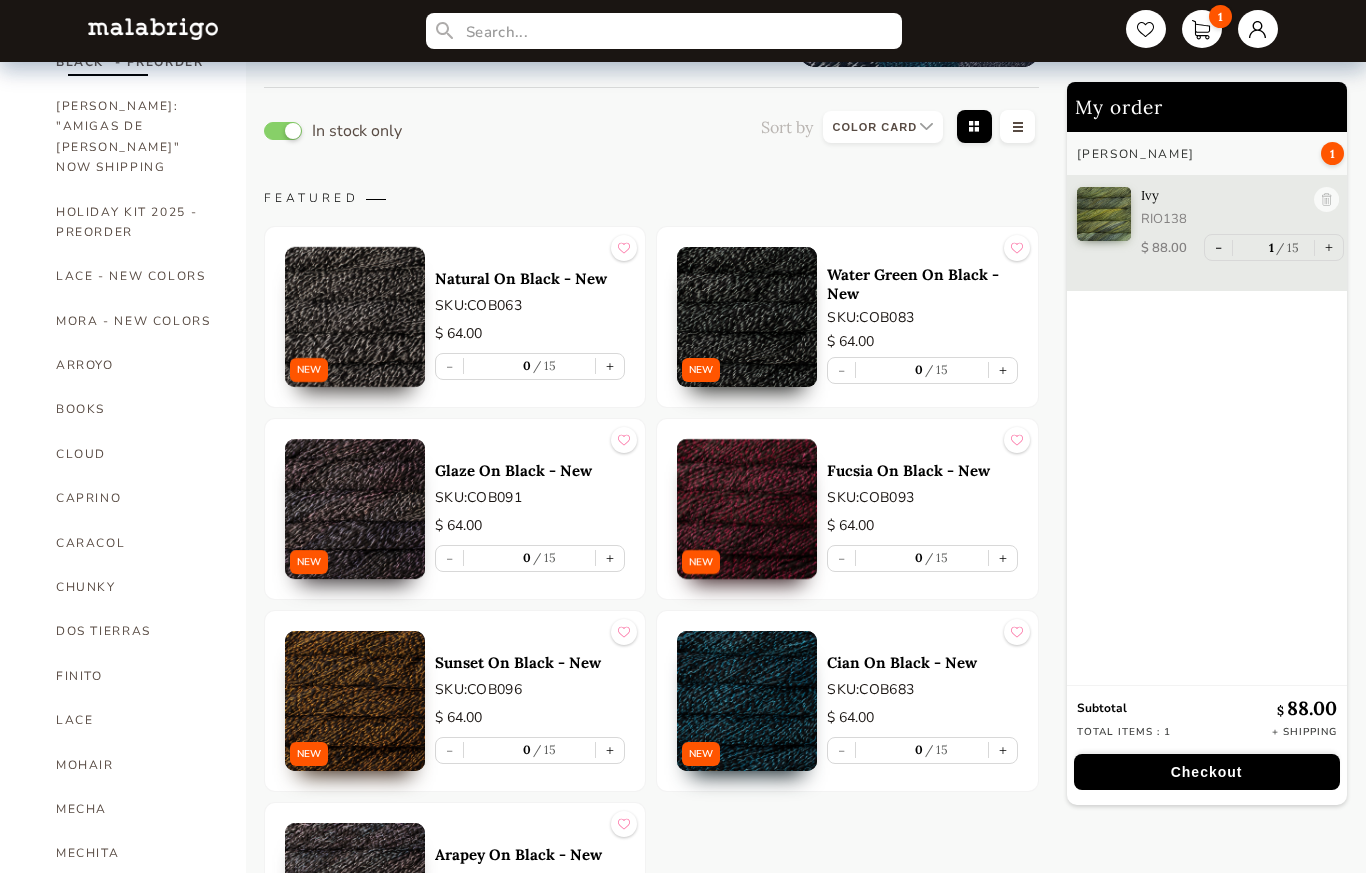 scroll, scrollTop: 0, scrollLeft: 0, axis: both 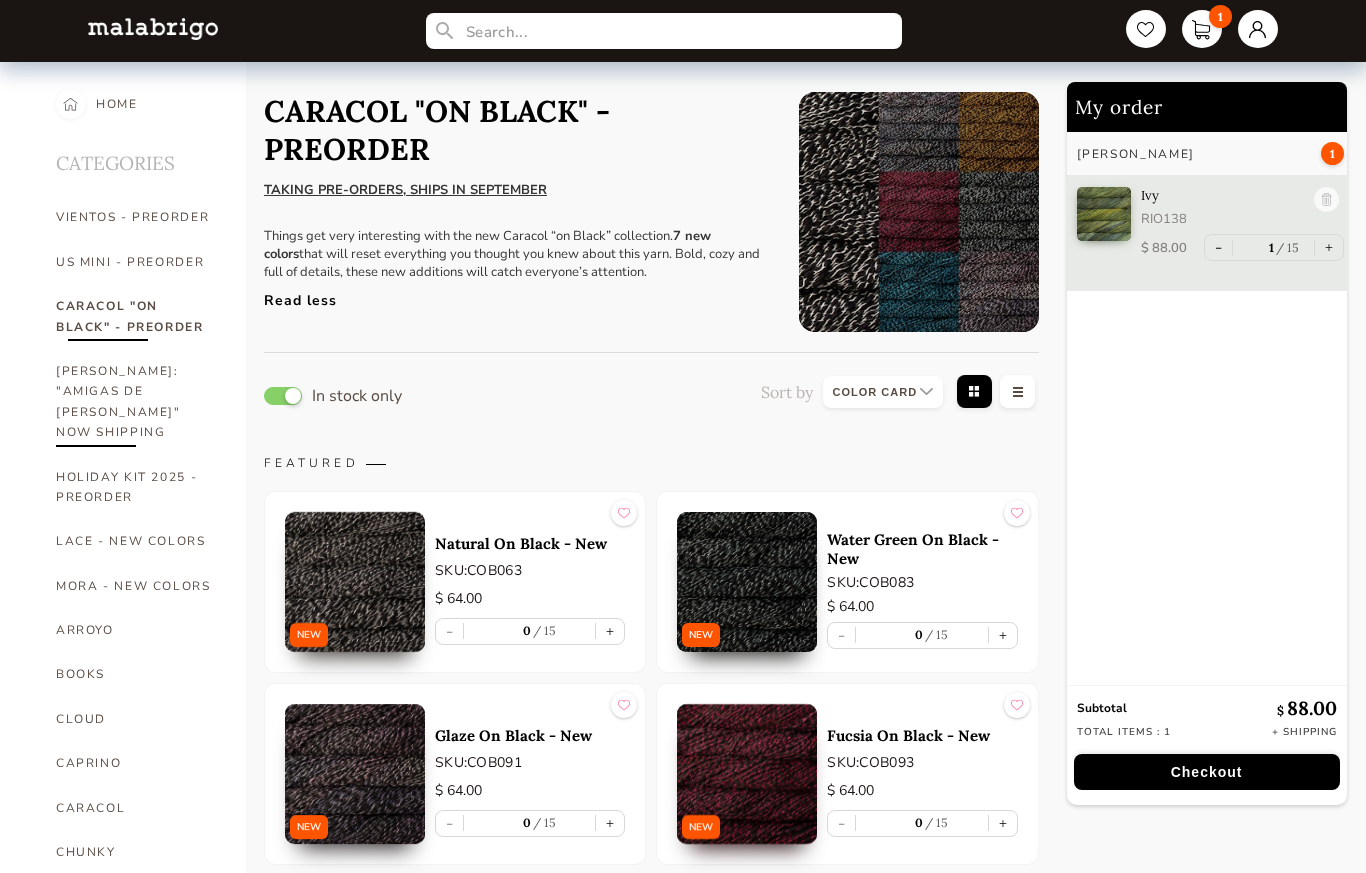 click on "[PERSON_NAME]: "AMIGAS DE [PERSON_NAME]"  NOW SHIPPING" at bounding box center [136, 402] 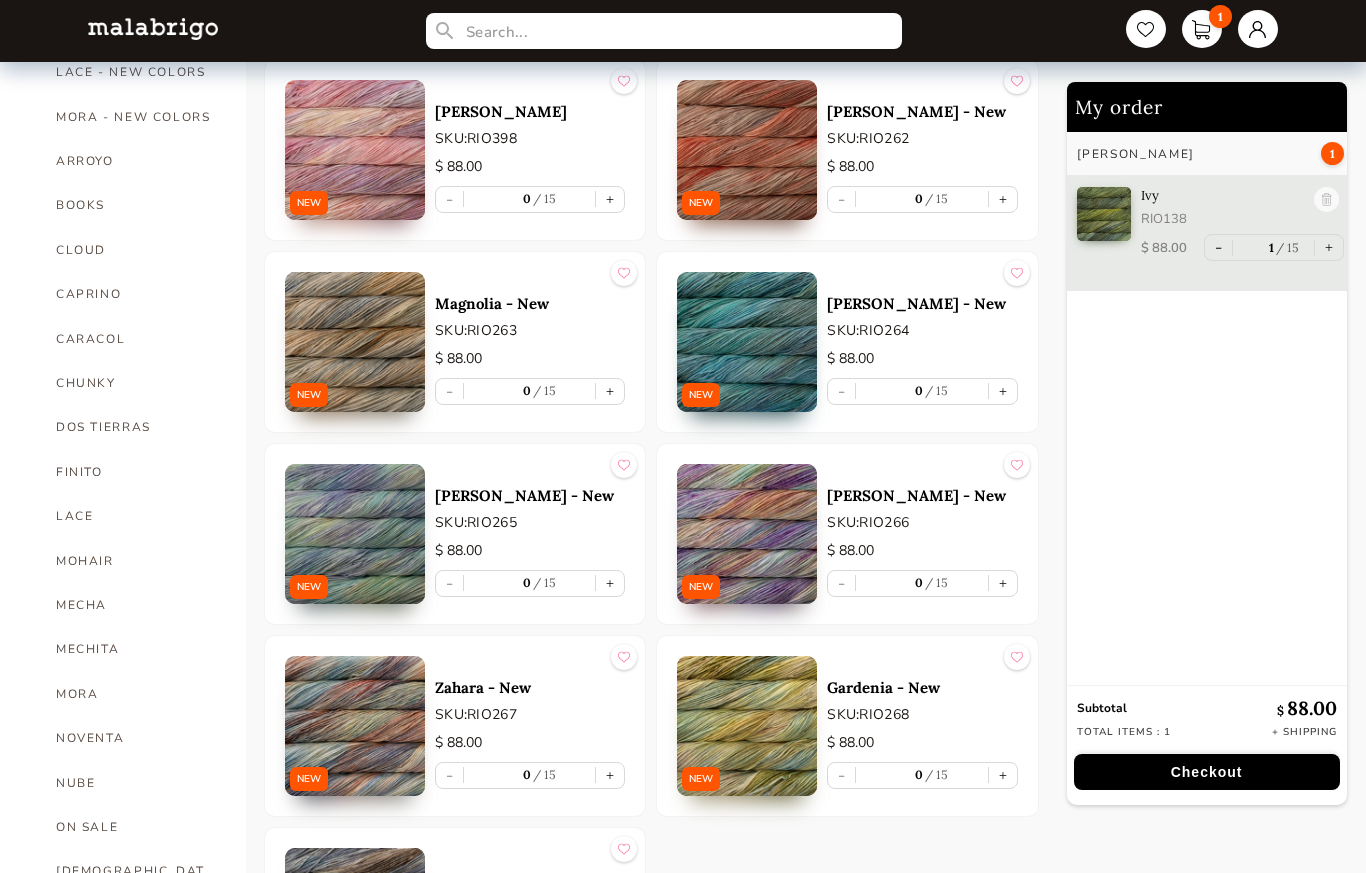 scroll, scrollTop: 545, scrollLeft: 0, axis: vertical 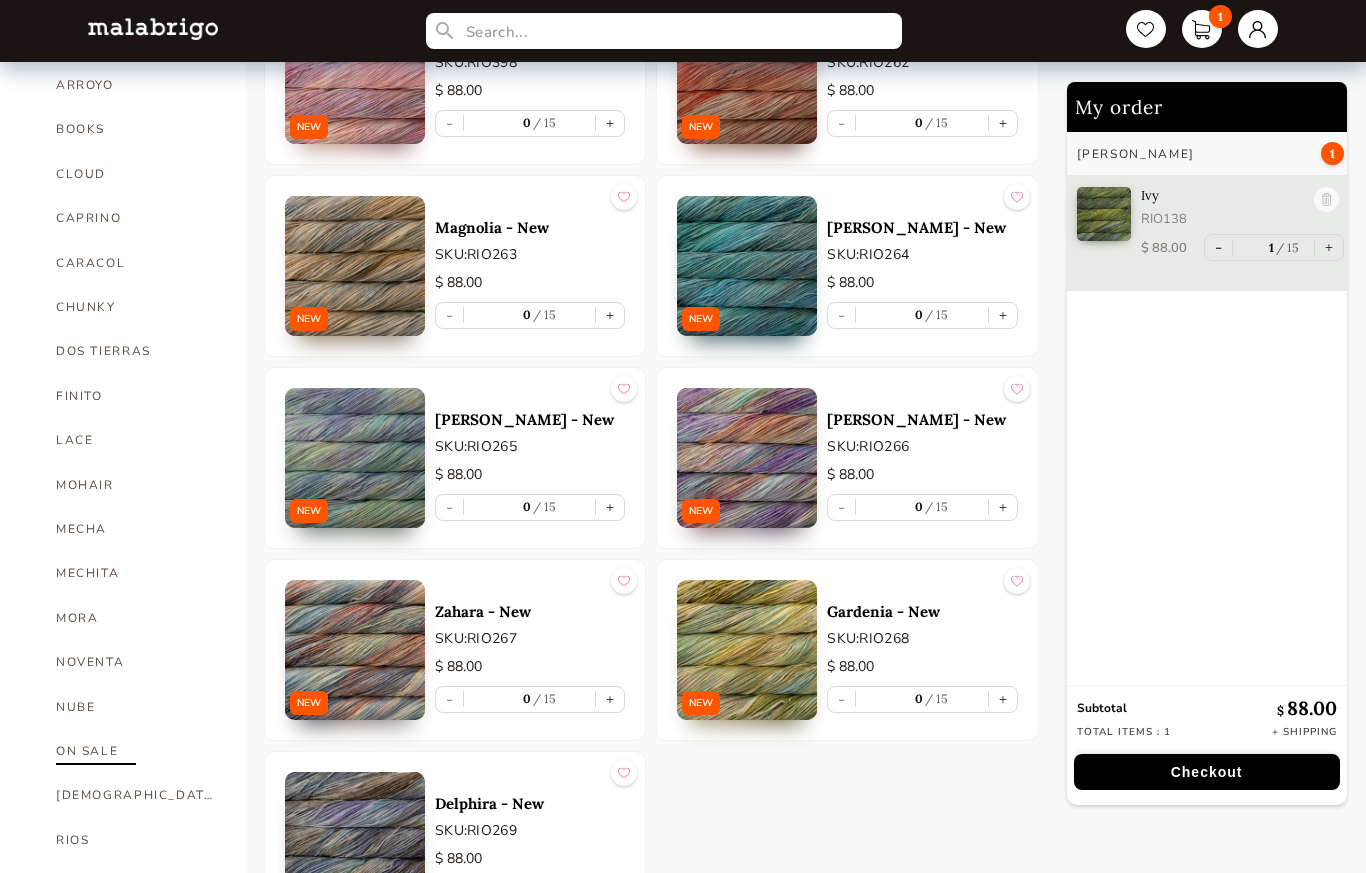 click on "ON SALE" at bounding box center [136, 751] 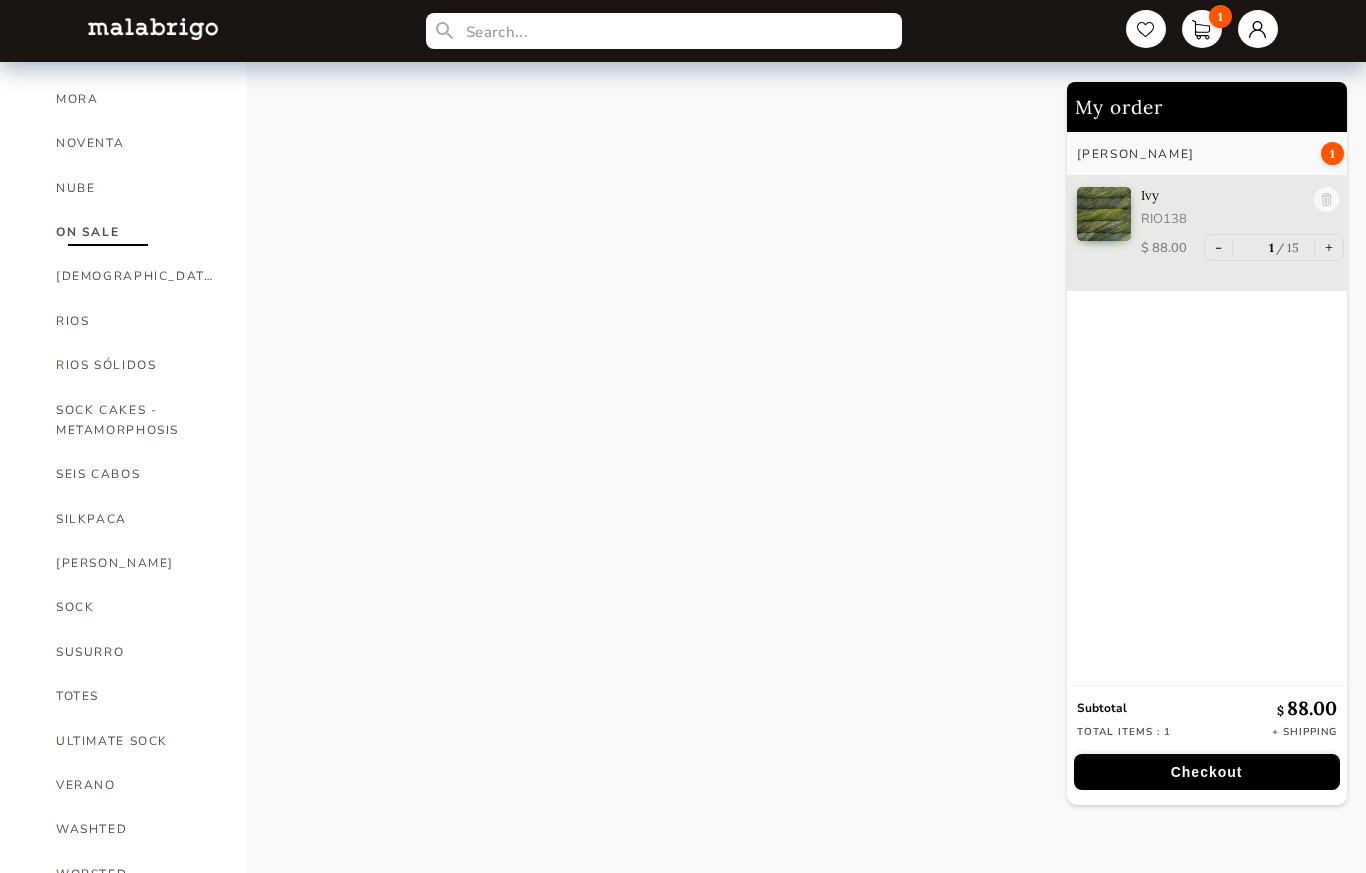 scroll, scrollTop: 1066, scrollLeft: 0, axis: vertical 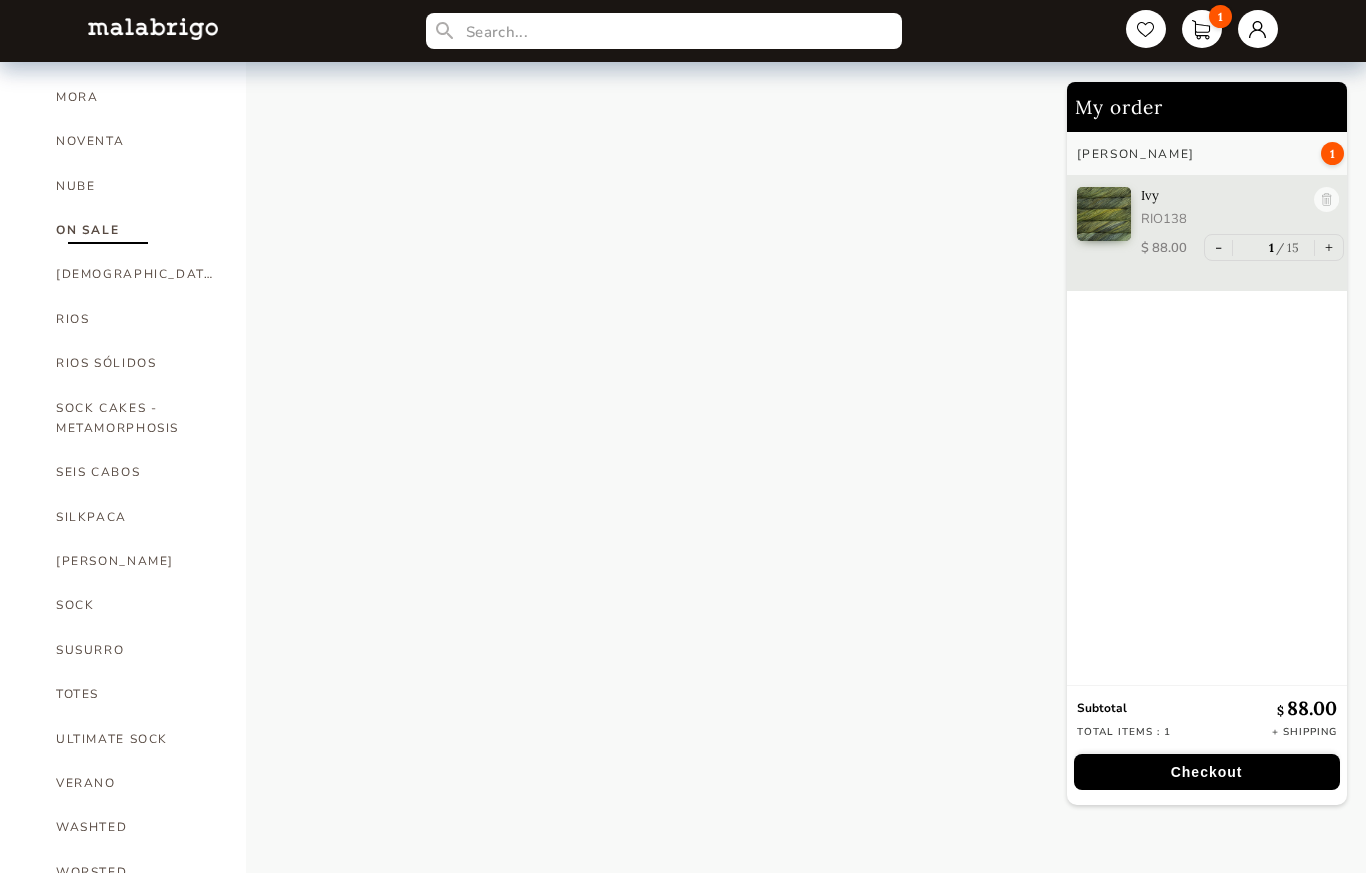 click on "WORSTED" at bounding box center (136, 872) 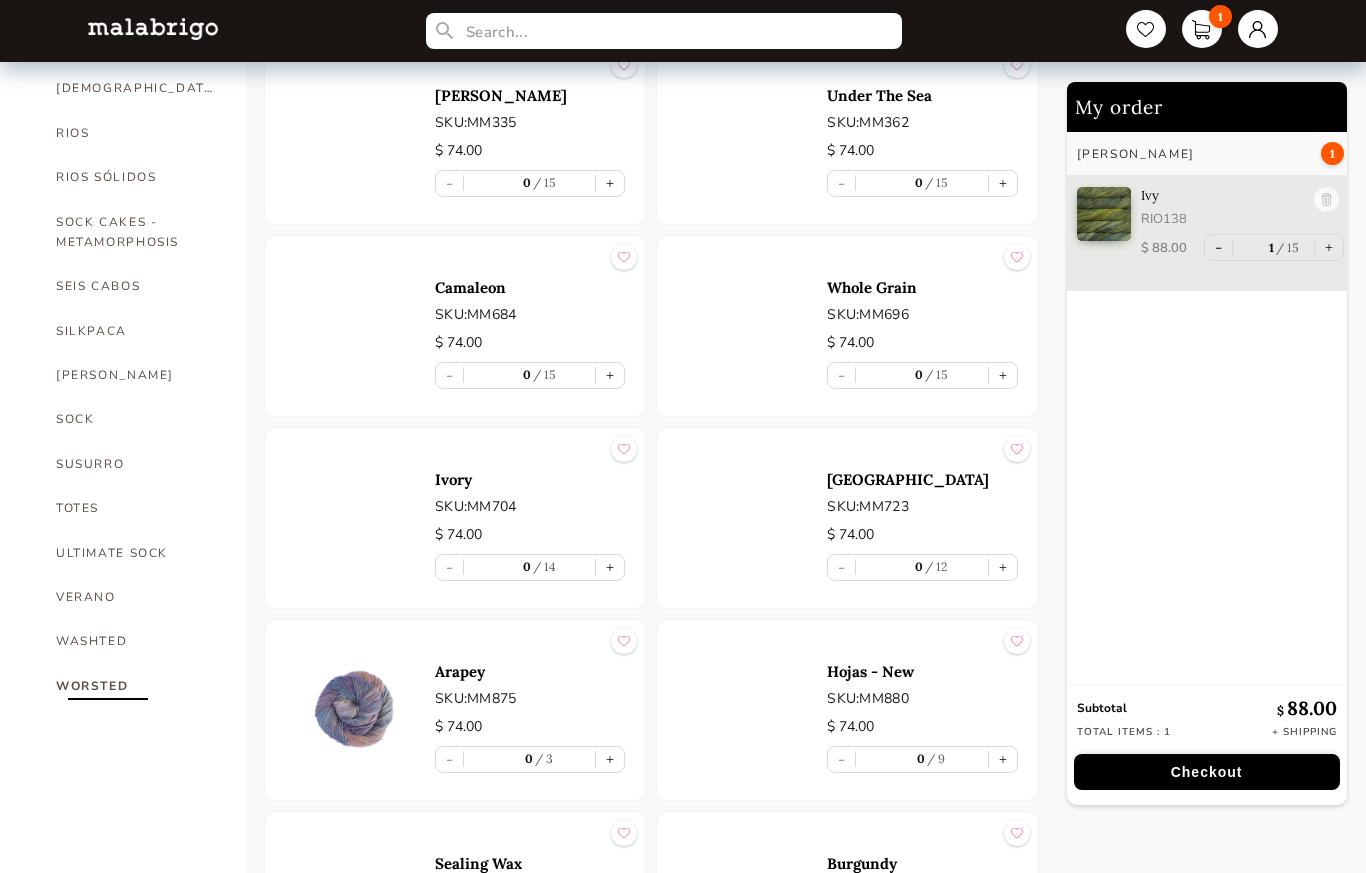 scroll, scrollTop: 1283, scrollLeft: 0, axis: vertical 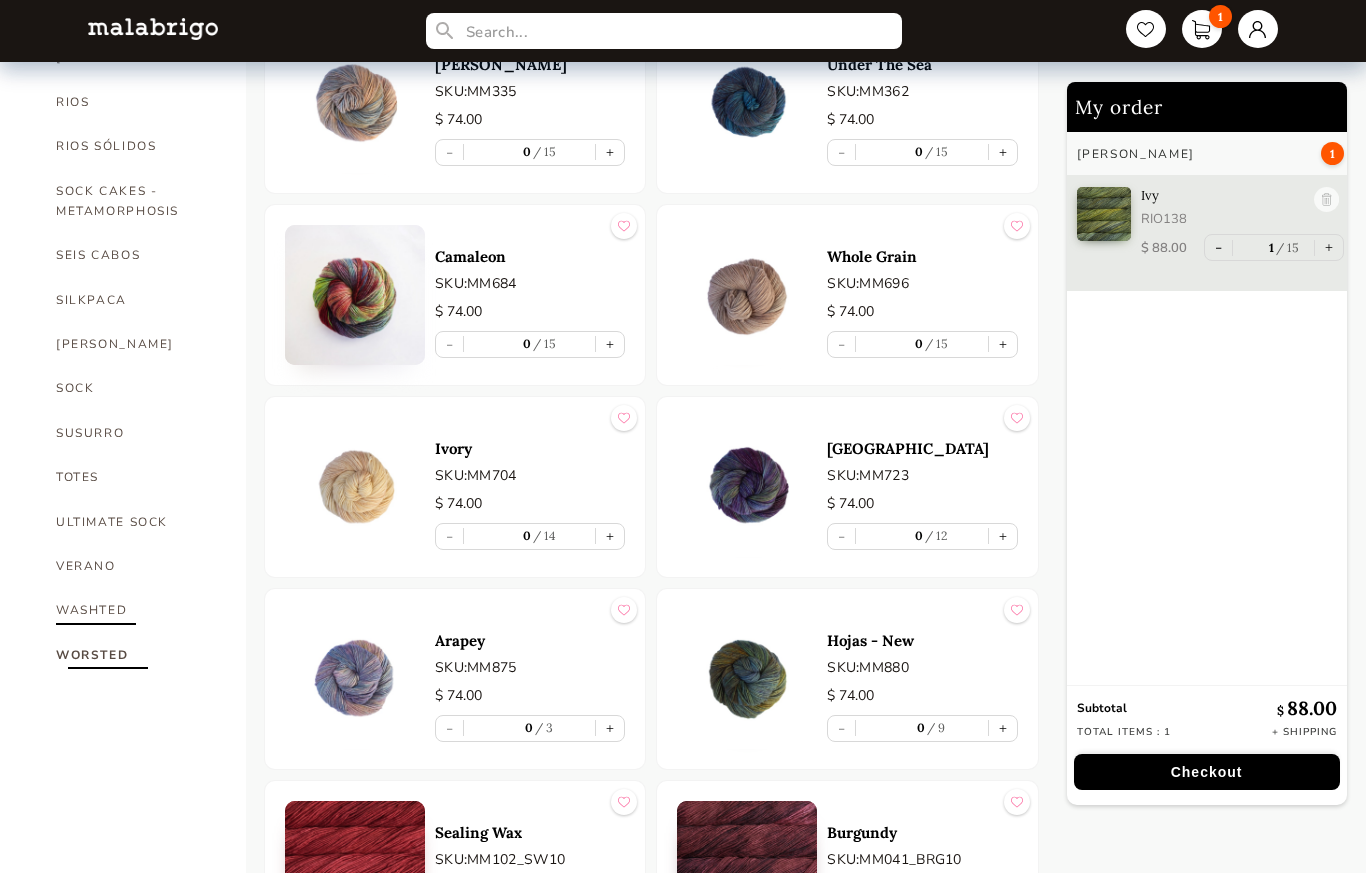 click on "WASHTED" at bounding box center (136, 610) 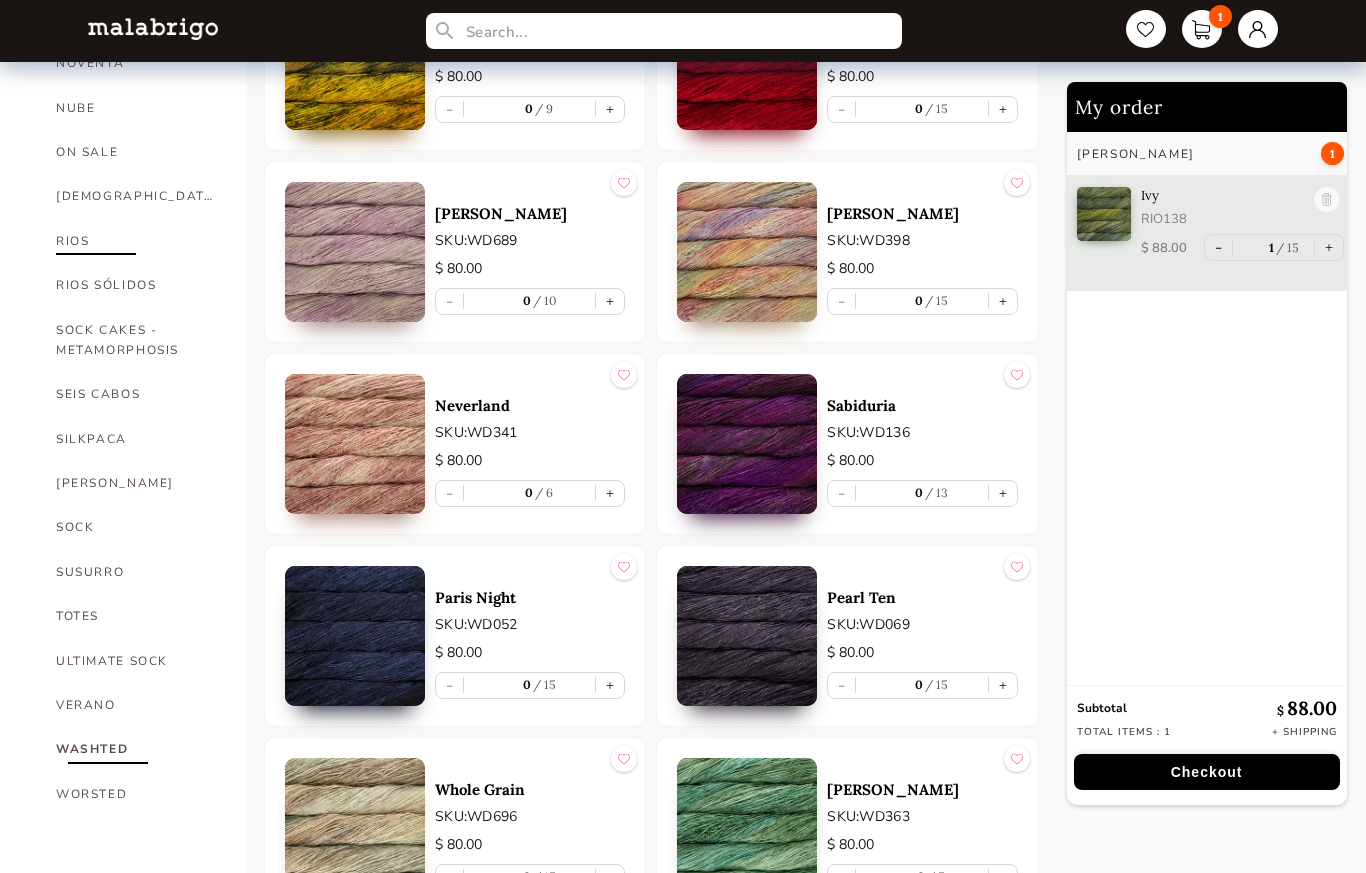 scroll, scrollTop: 1142, scrollLeft: 0, axis: vertical 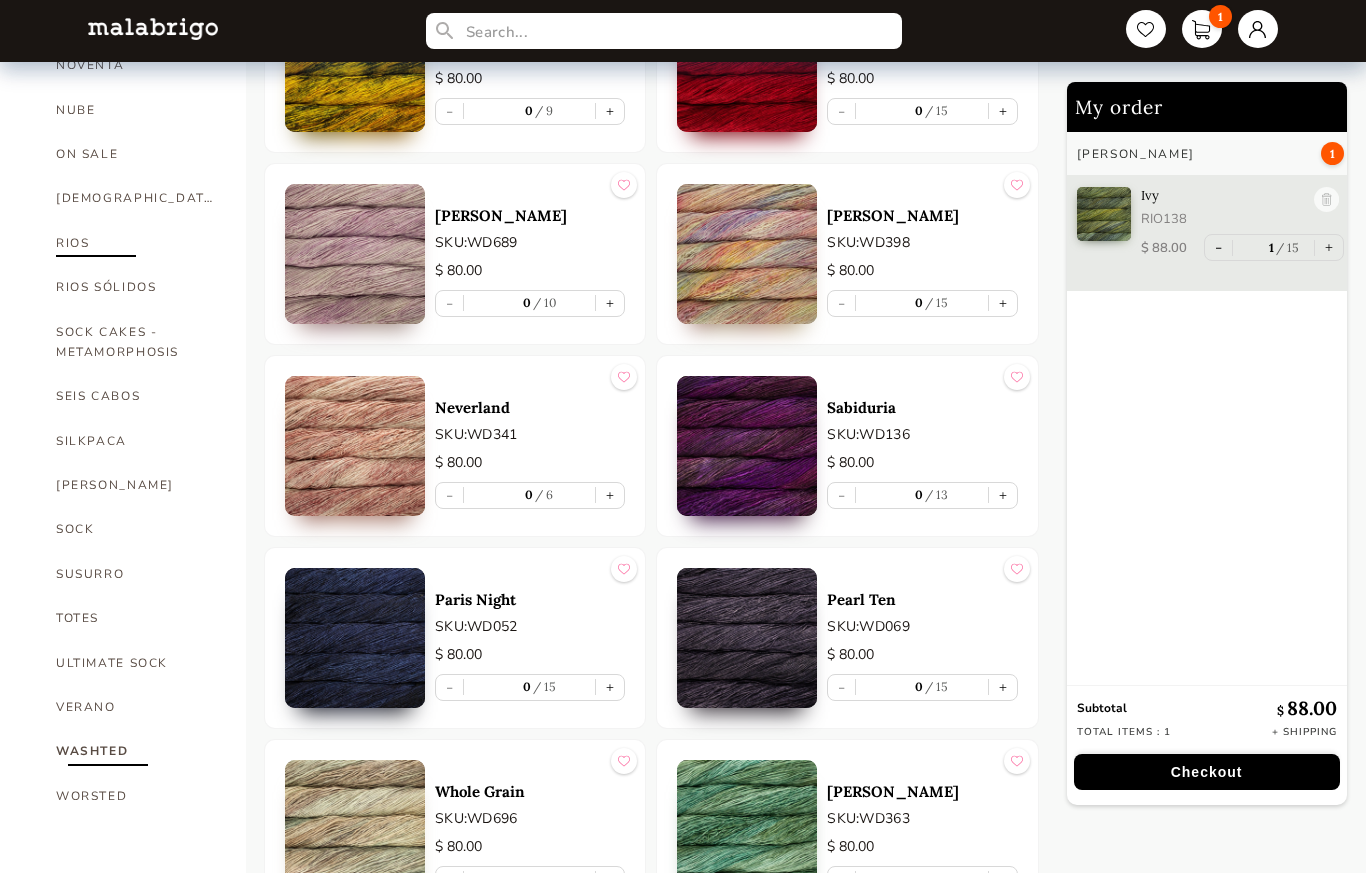 click on "RIOS" at bounding box center (136, 243) 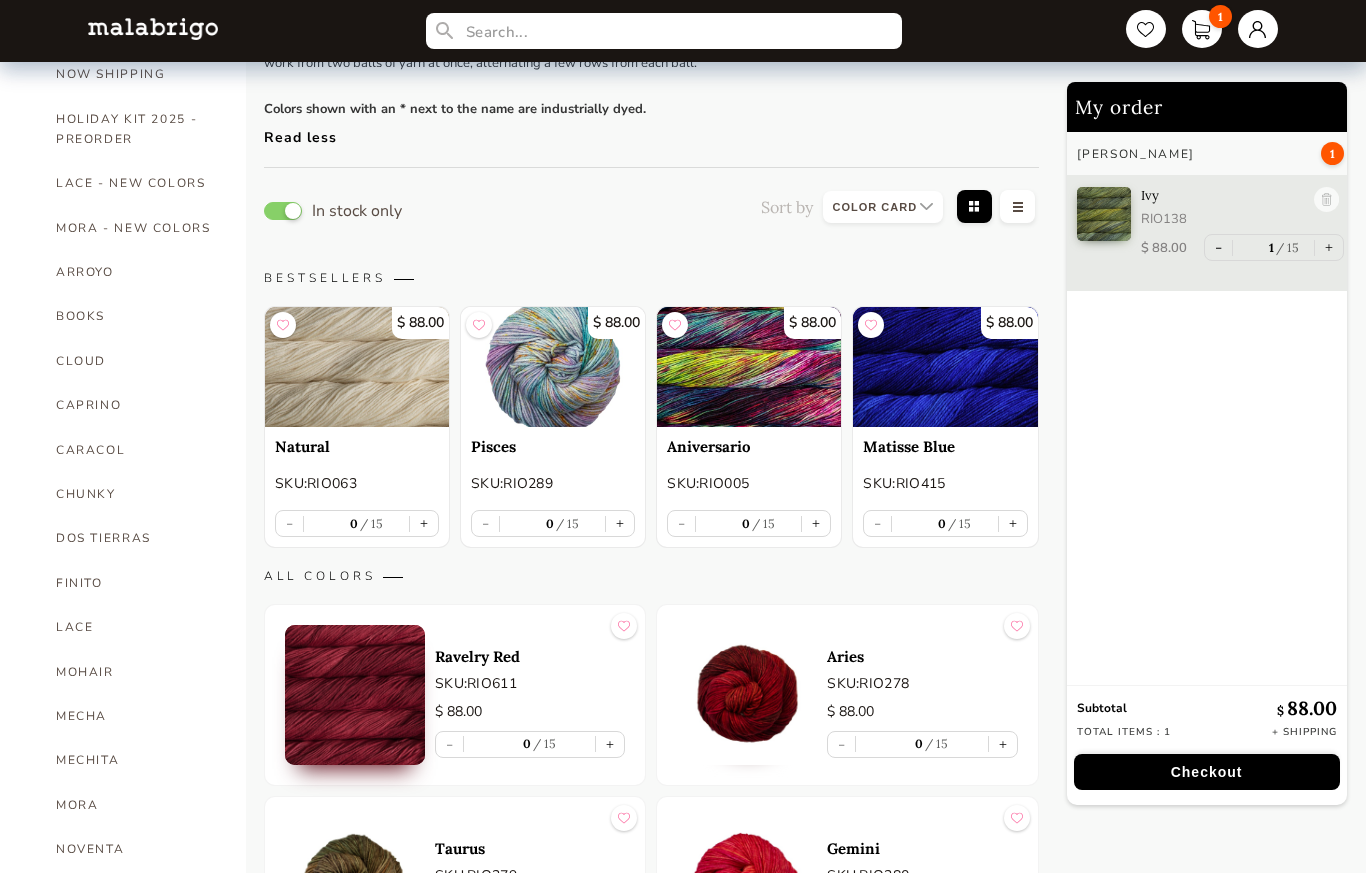 scroll, scrollTop: 268, scrollLeft: 0, axis: vertical 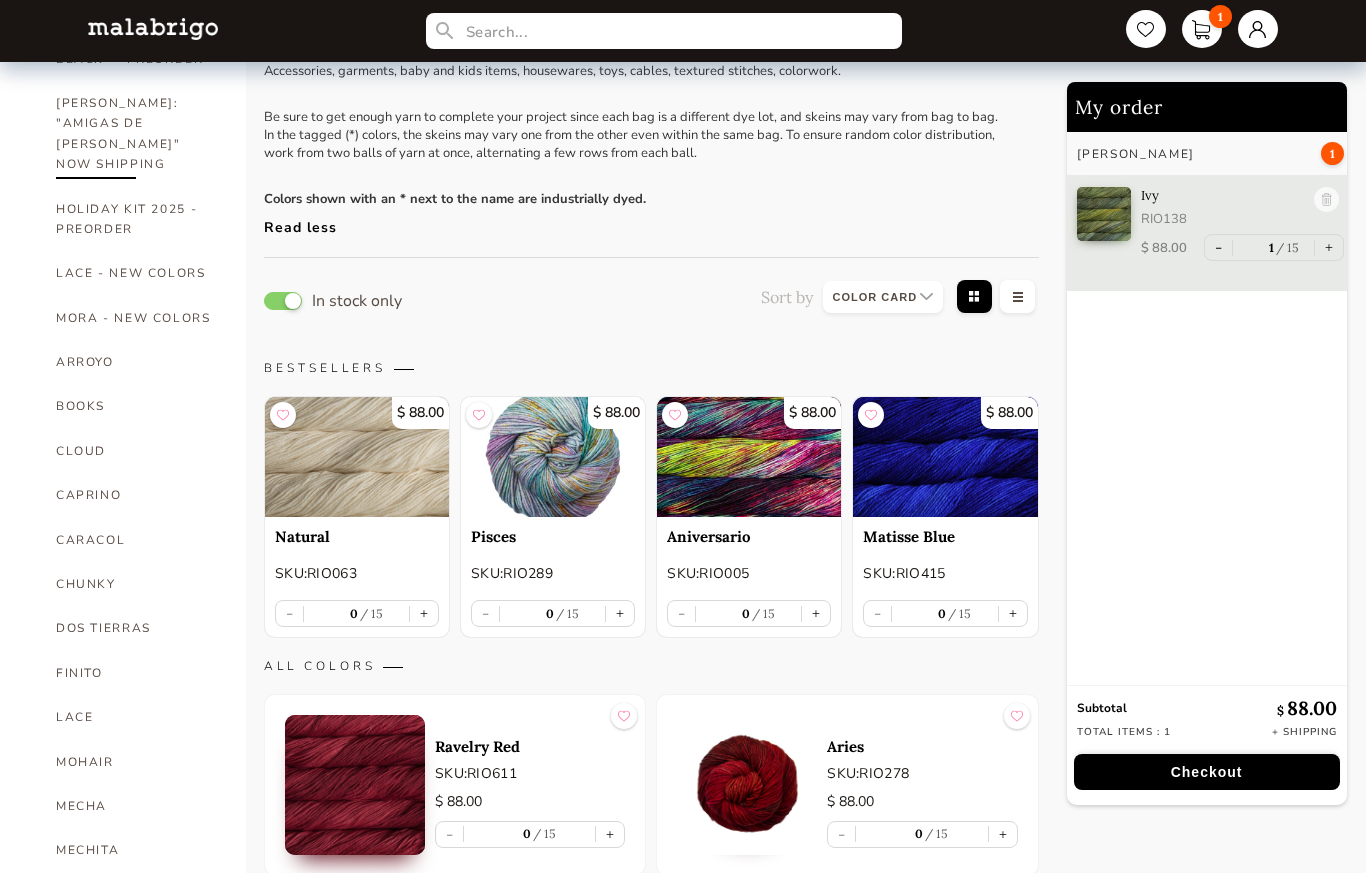 click on "[PERSON_NAME]: "AMIGAS DE [PERSON_NAME]"  NOW SHIPPING" at bounding box center (136, 134) 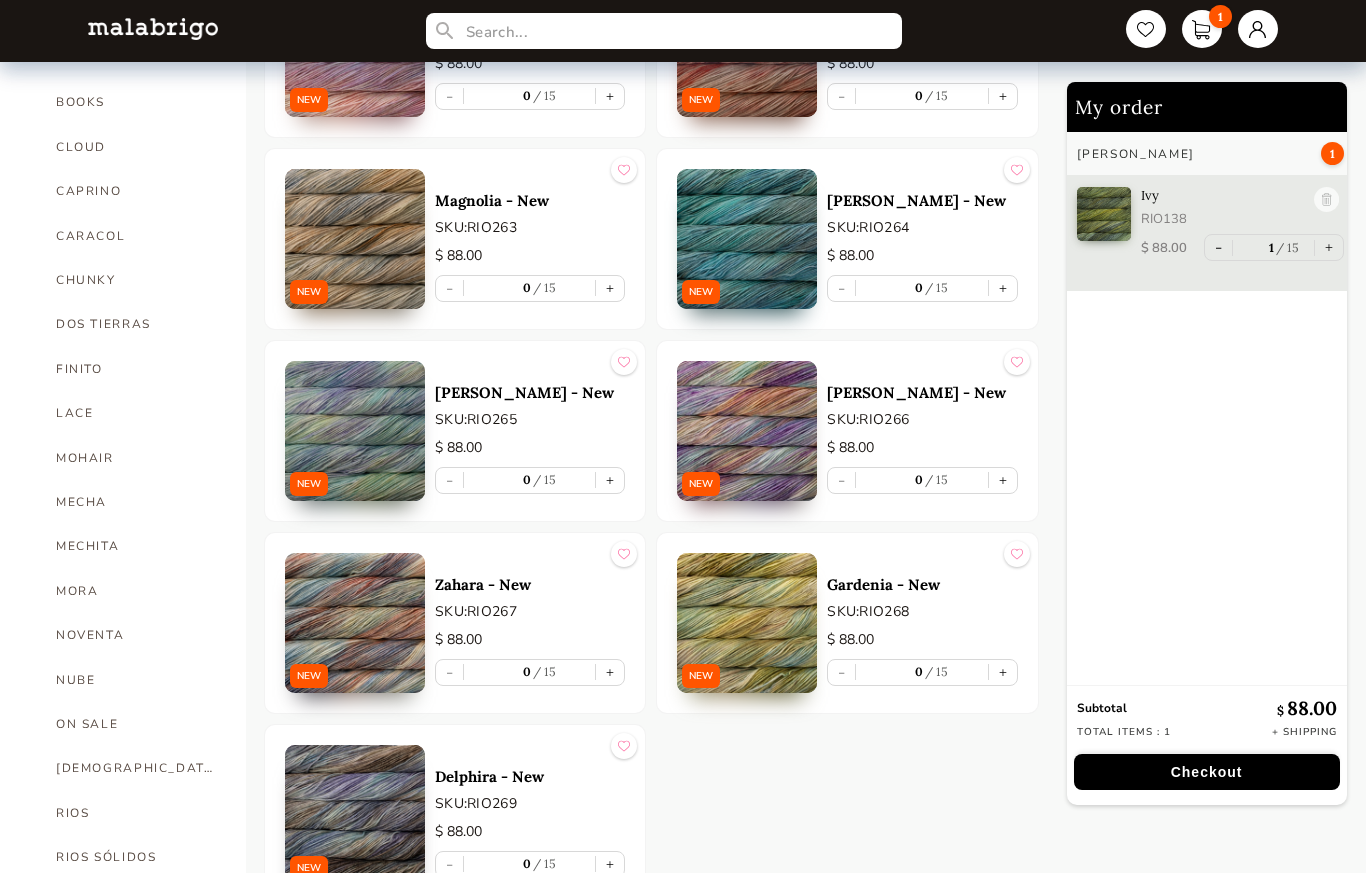 scroll, scrollTop: 573, scrollLeft: 0, axis: vertical 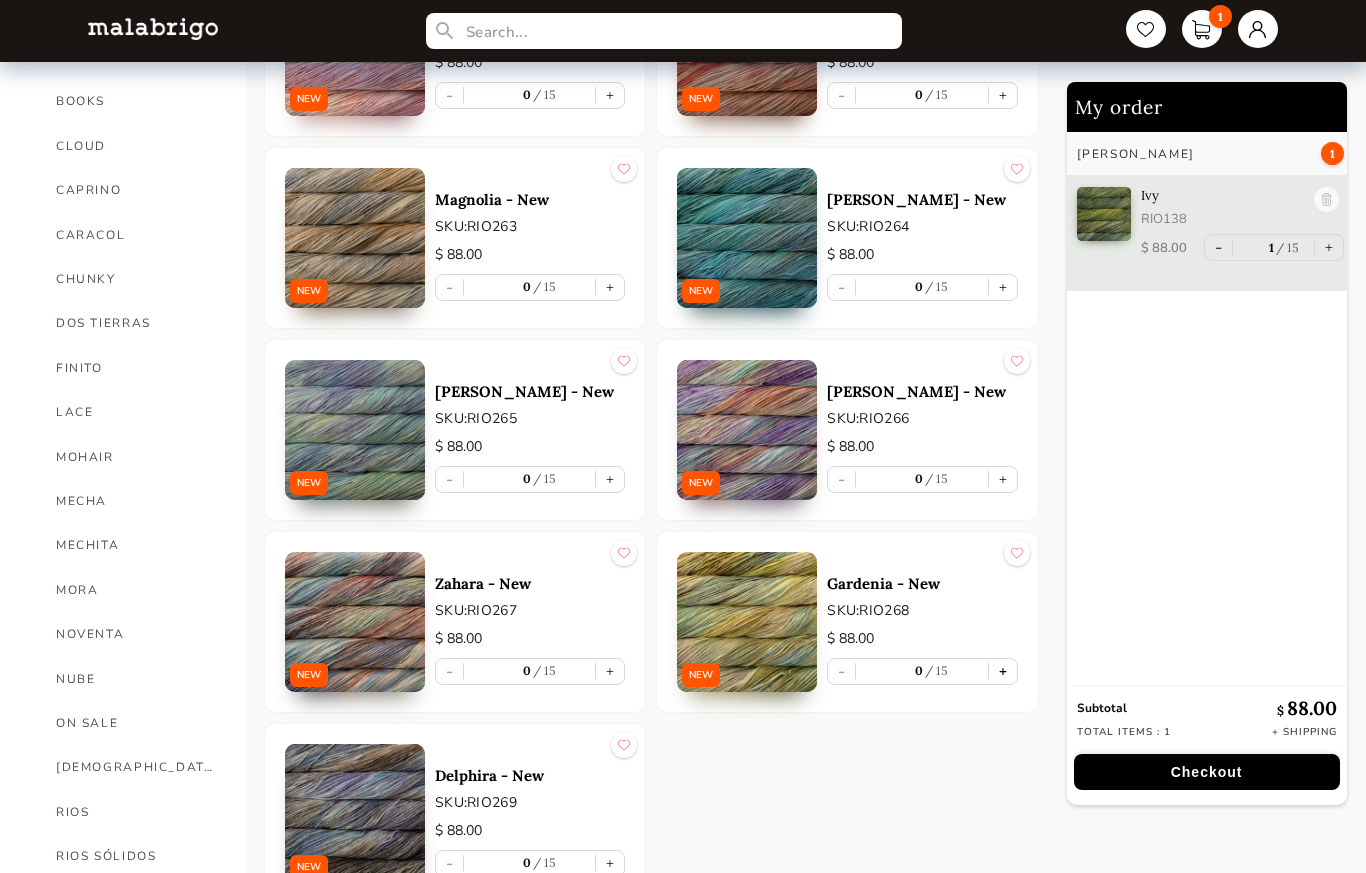 click on "+" at bounding box center (1003, 671) 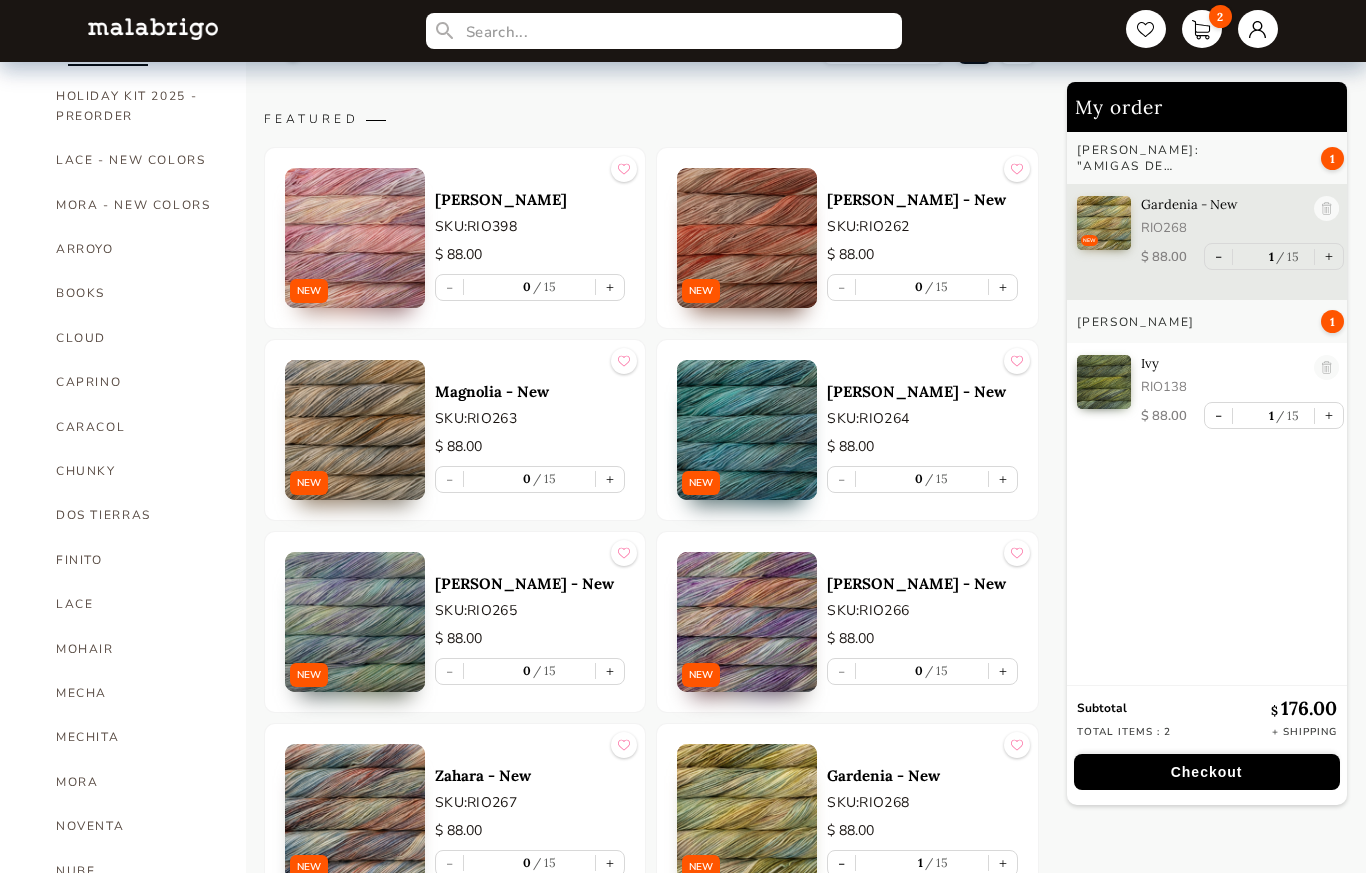 scroll, scrollTop: 360, scrollLeft: 0, axis: vertical 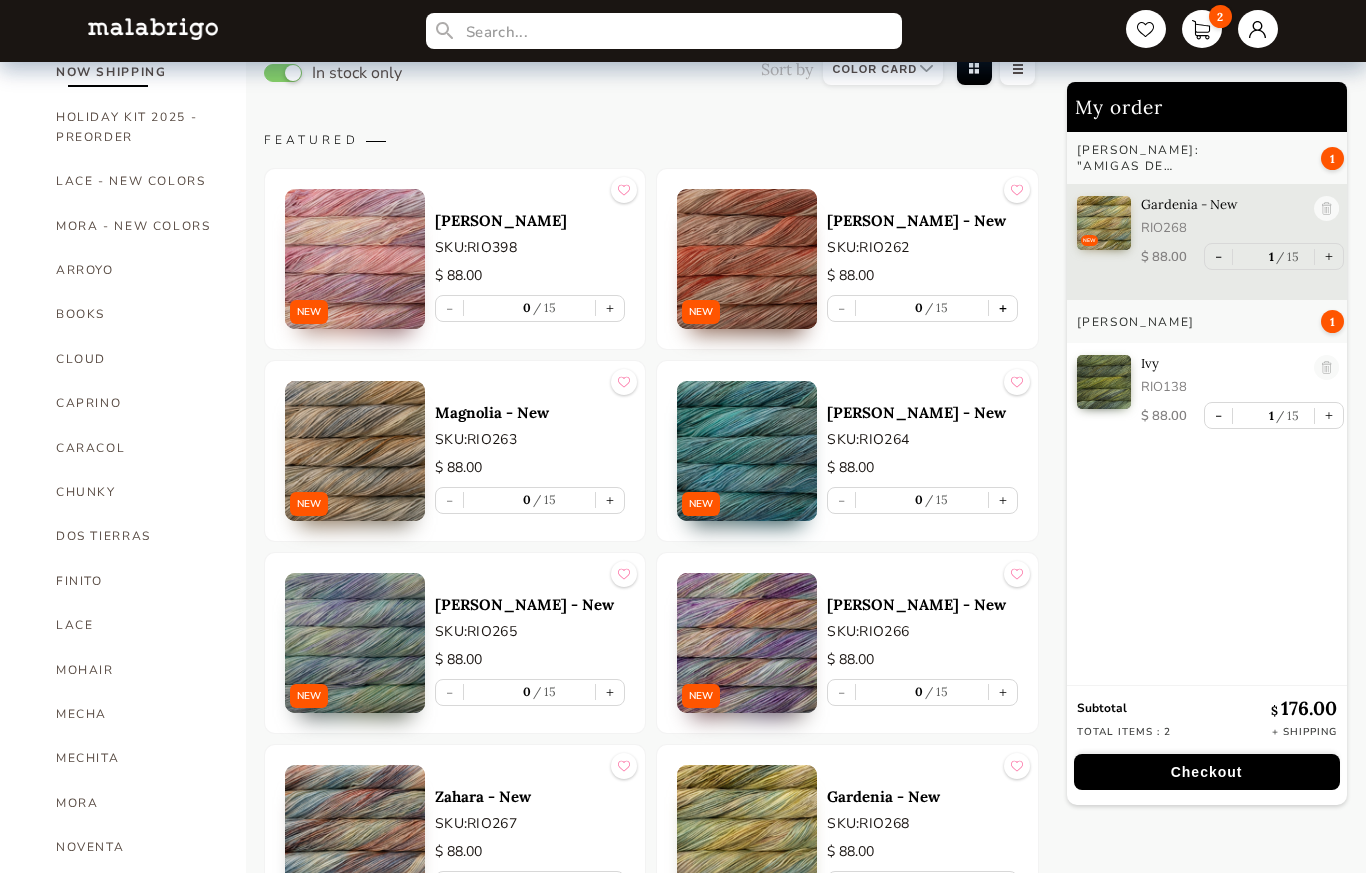 click on "+" at bounding box center (1003, 308) 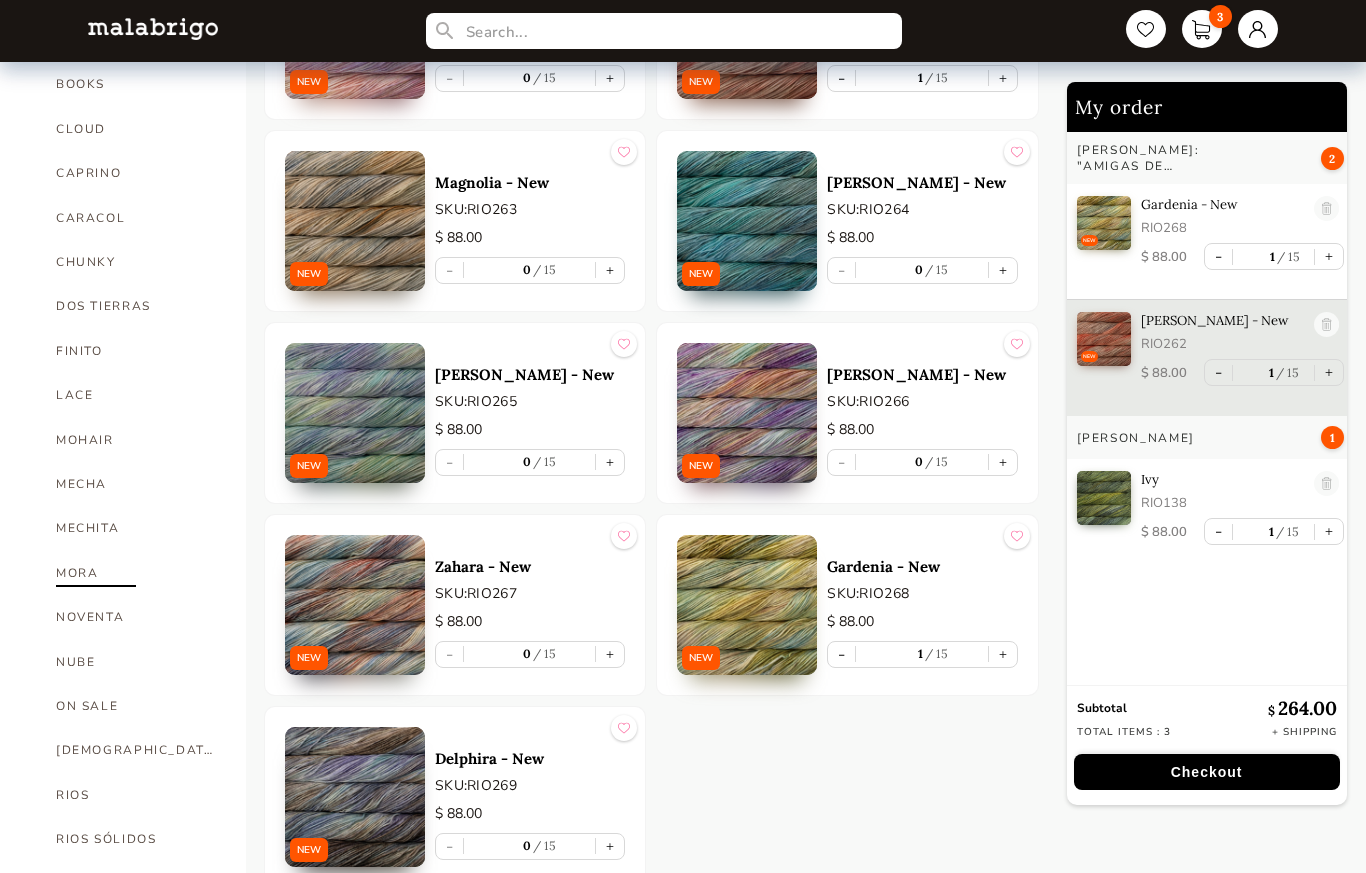 scroll, scrollTop: 689, scrollLeft: 0, axis: vertical 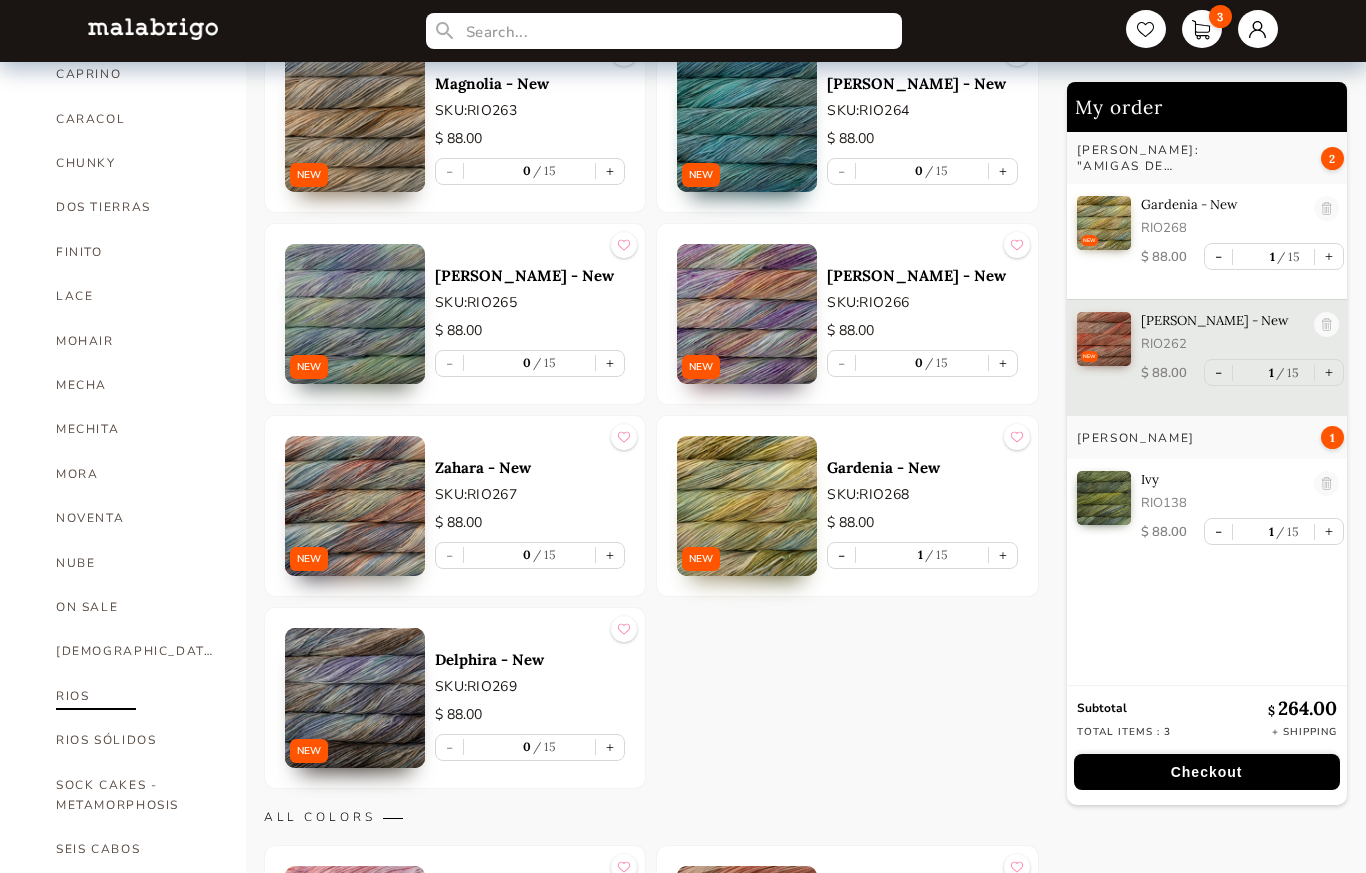 click on "RIOS" at bounding box center (136, 696) 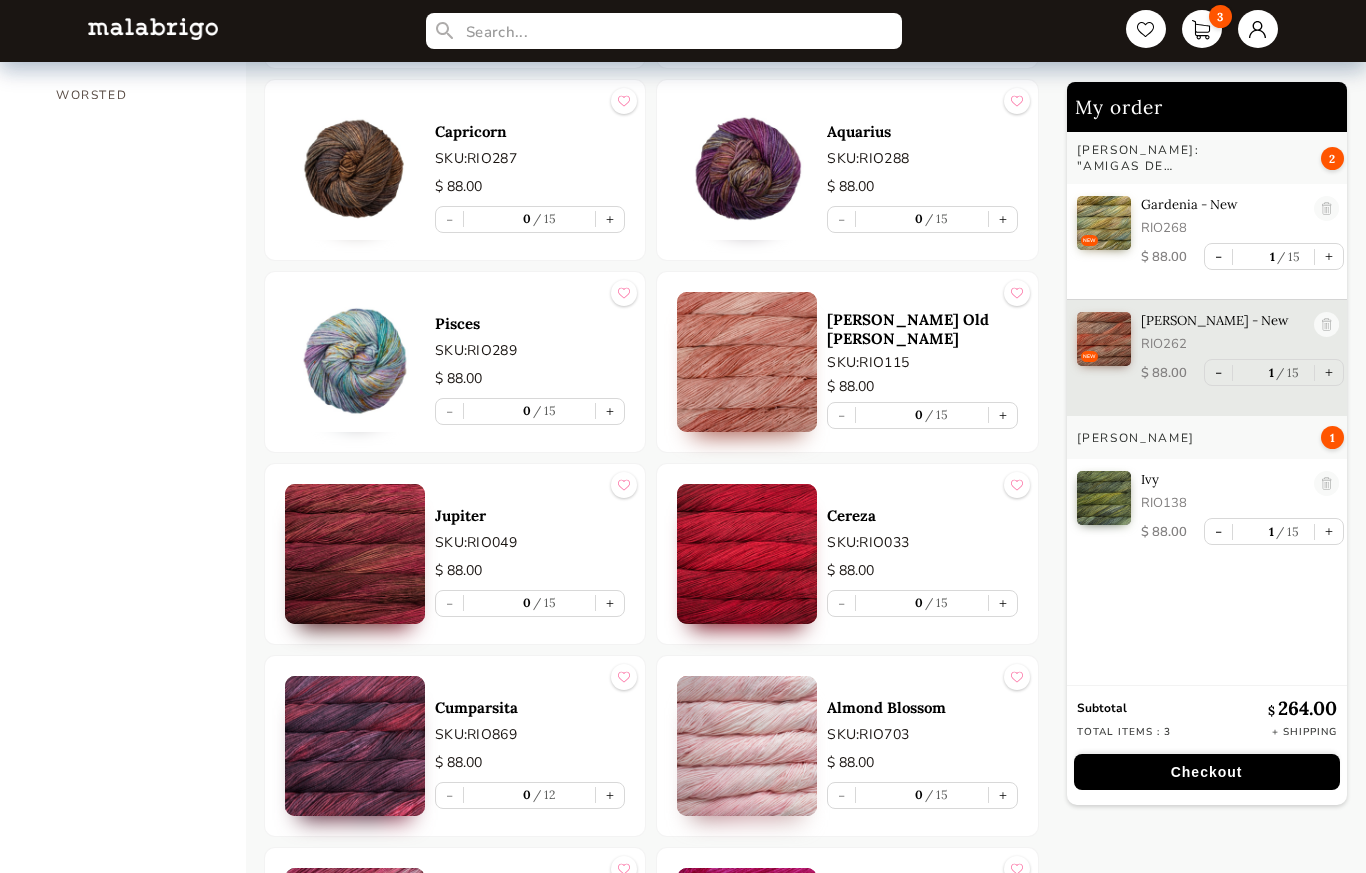 scroll, scrollTop: 1980, scrollLeft: 0, axis: vertical 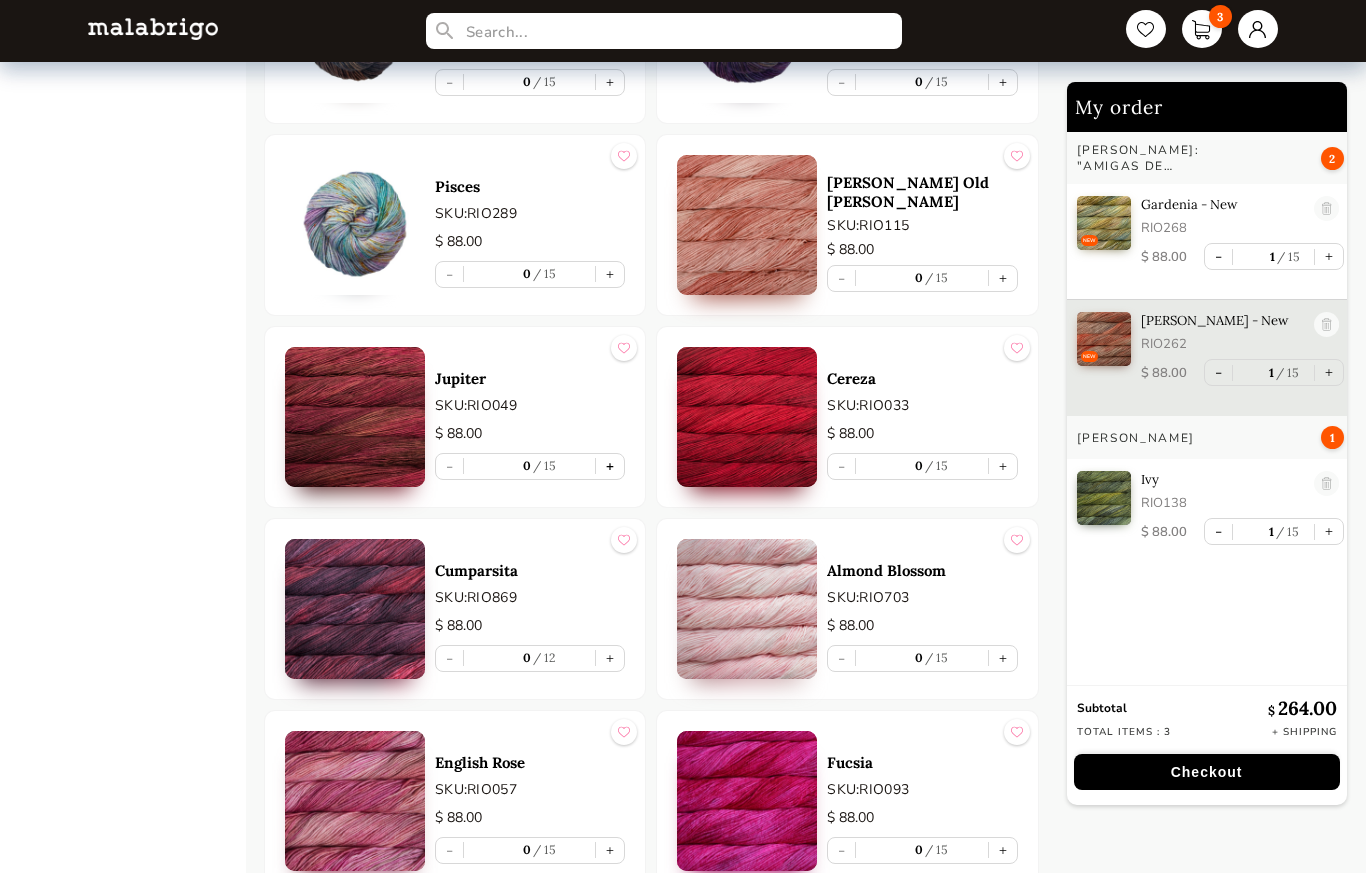 click on "+" at bounding box center [610, 466] 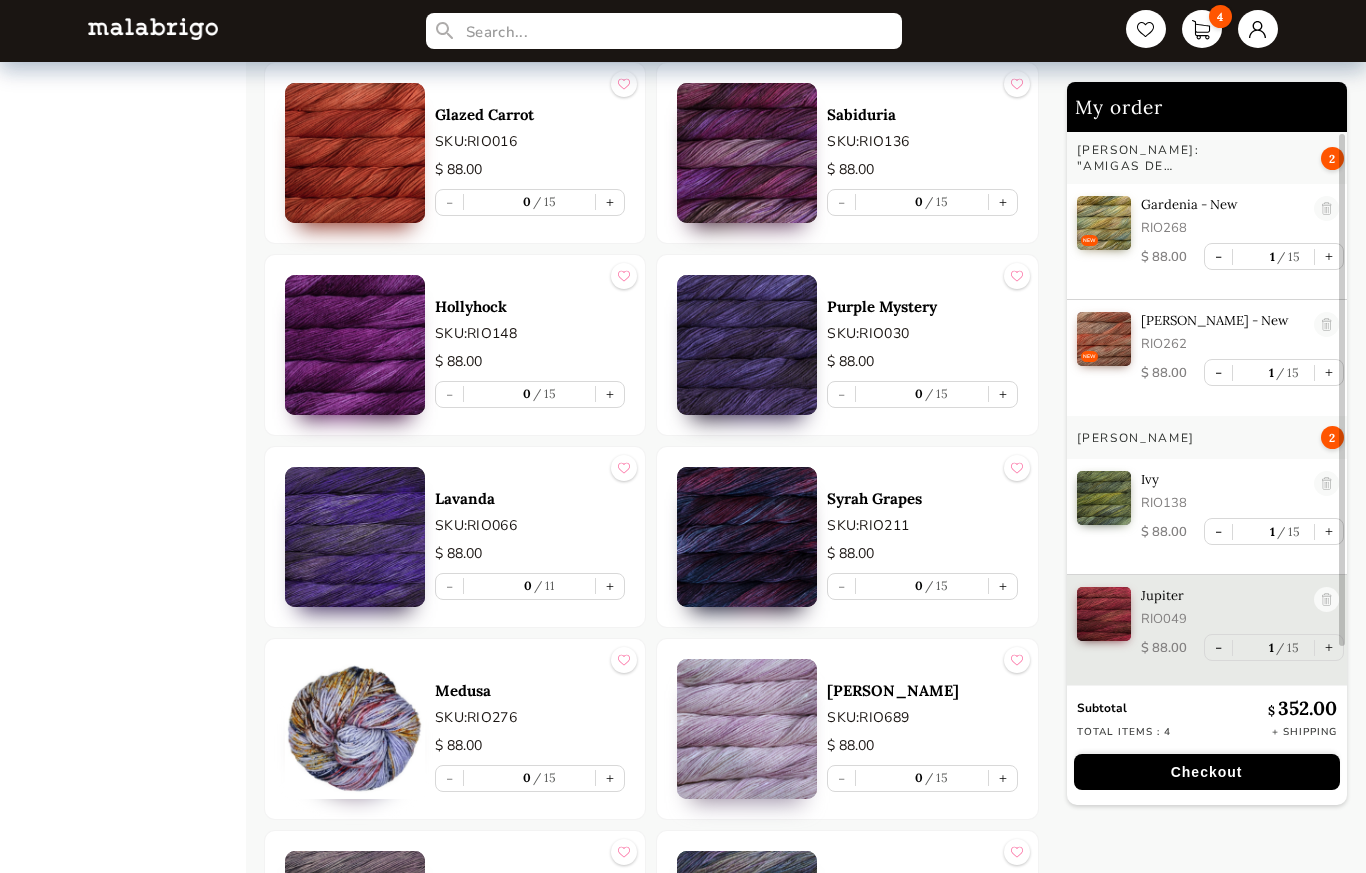 scroll, scrollTop: 2973, scrollLeft: 0, axis: vertical 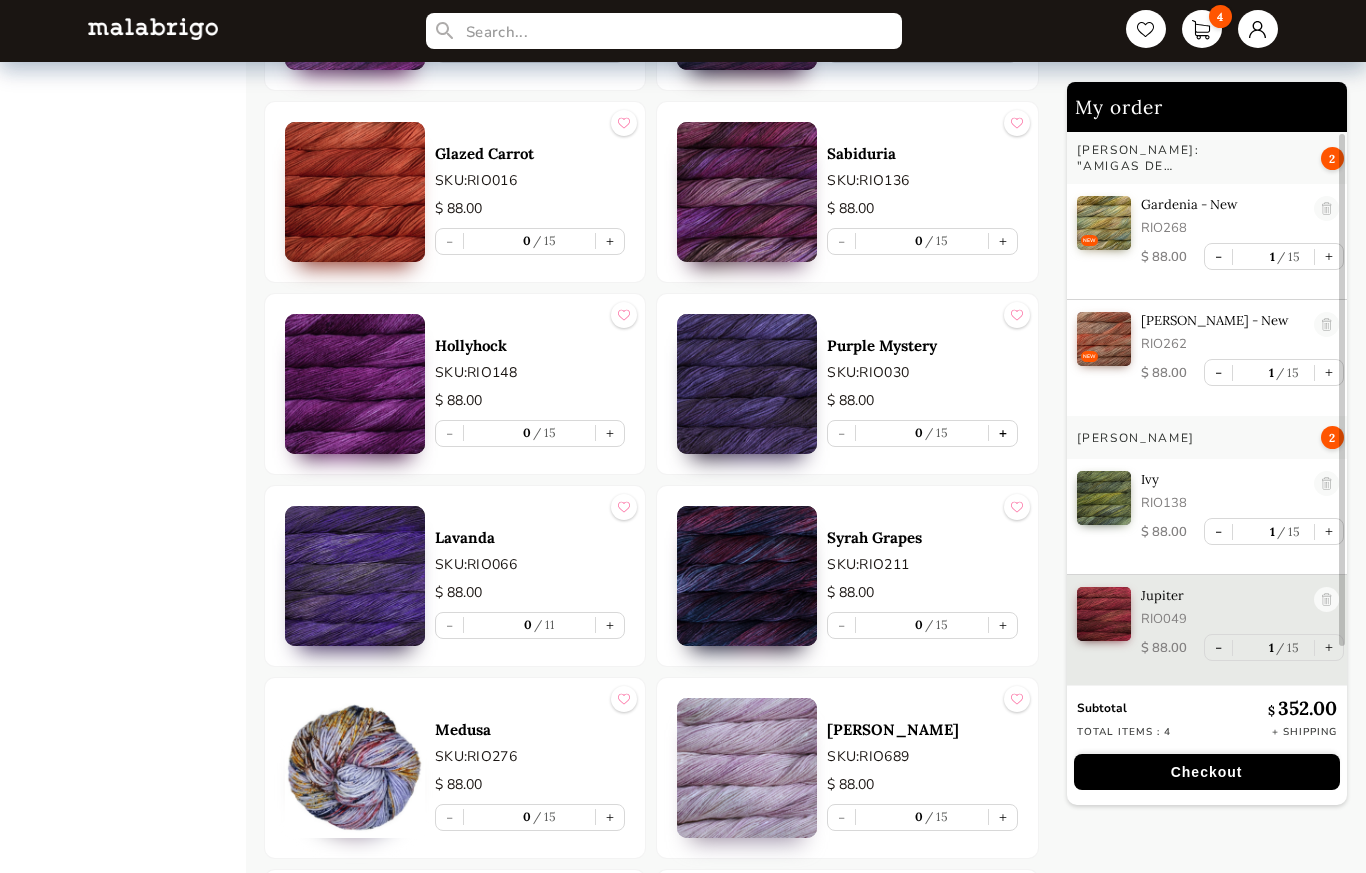 click on "+" at bounding box center (1003, 433) 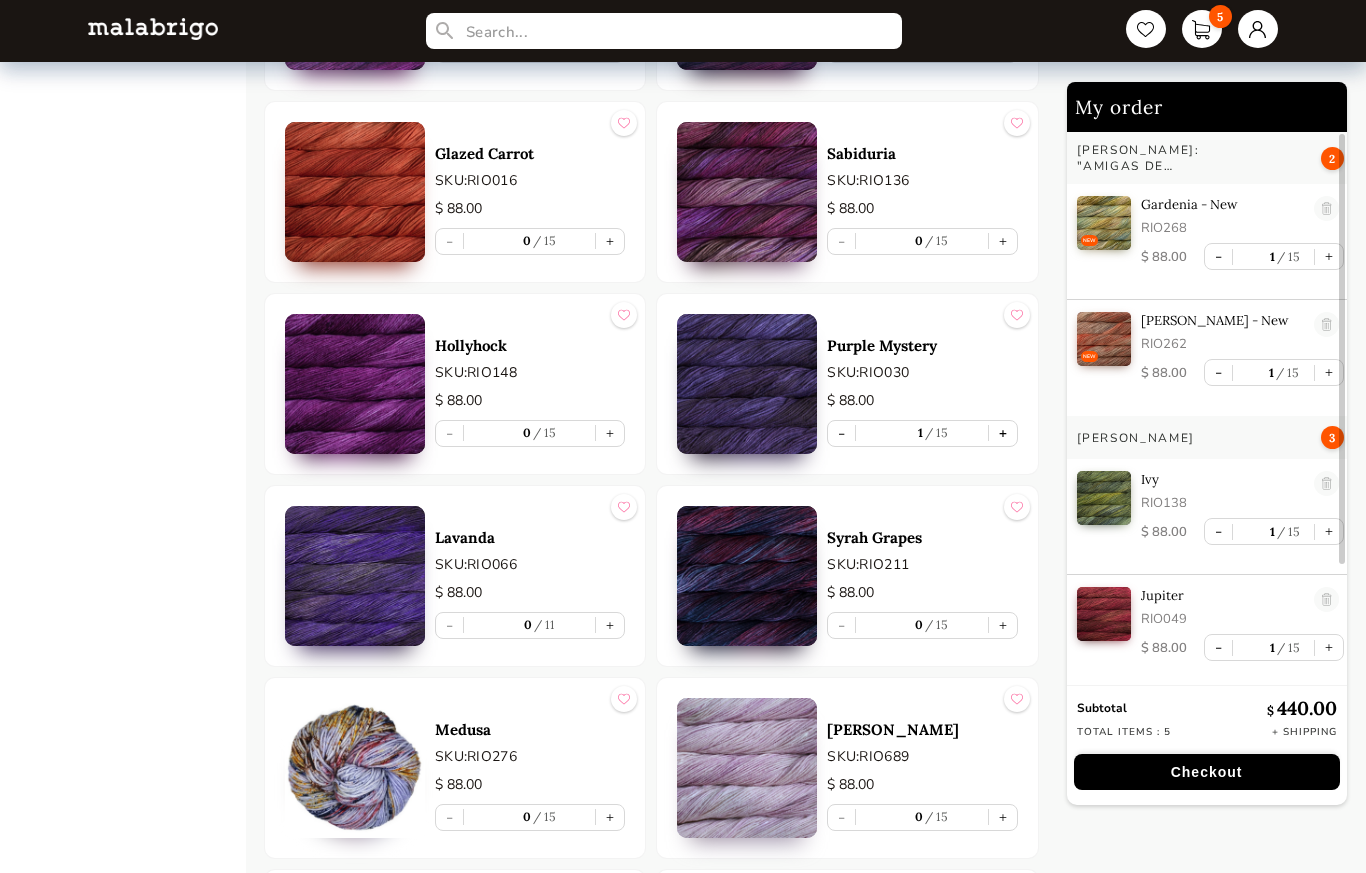 scroll, scrollTop: 96, scrollLeft: 0, axis: vertical 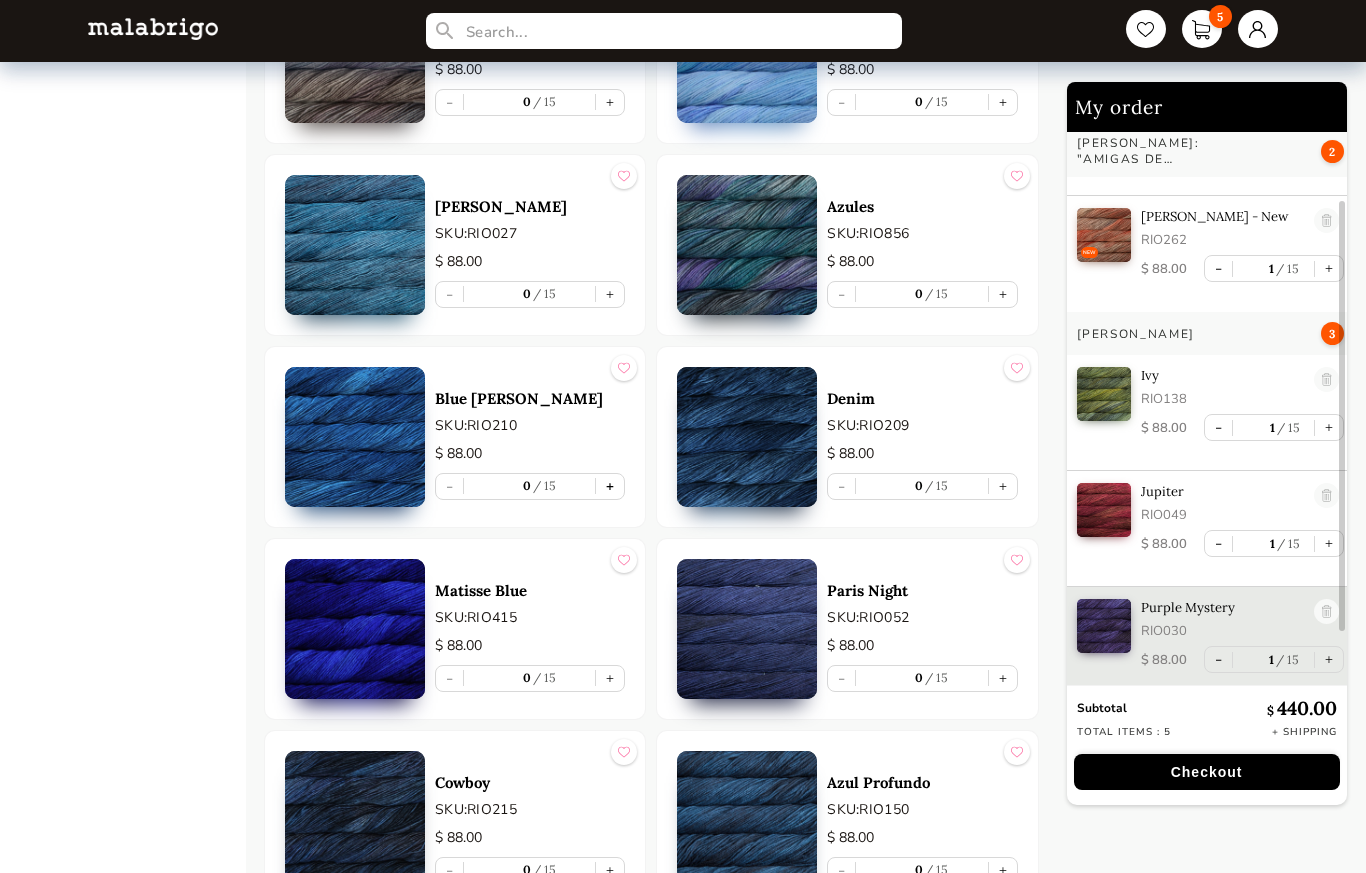 click on "+" at bounding box center [610, 486] 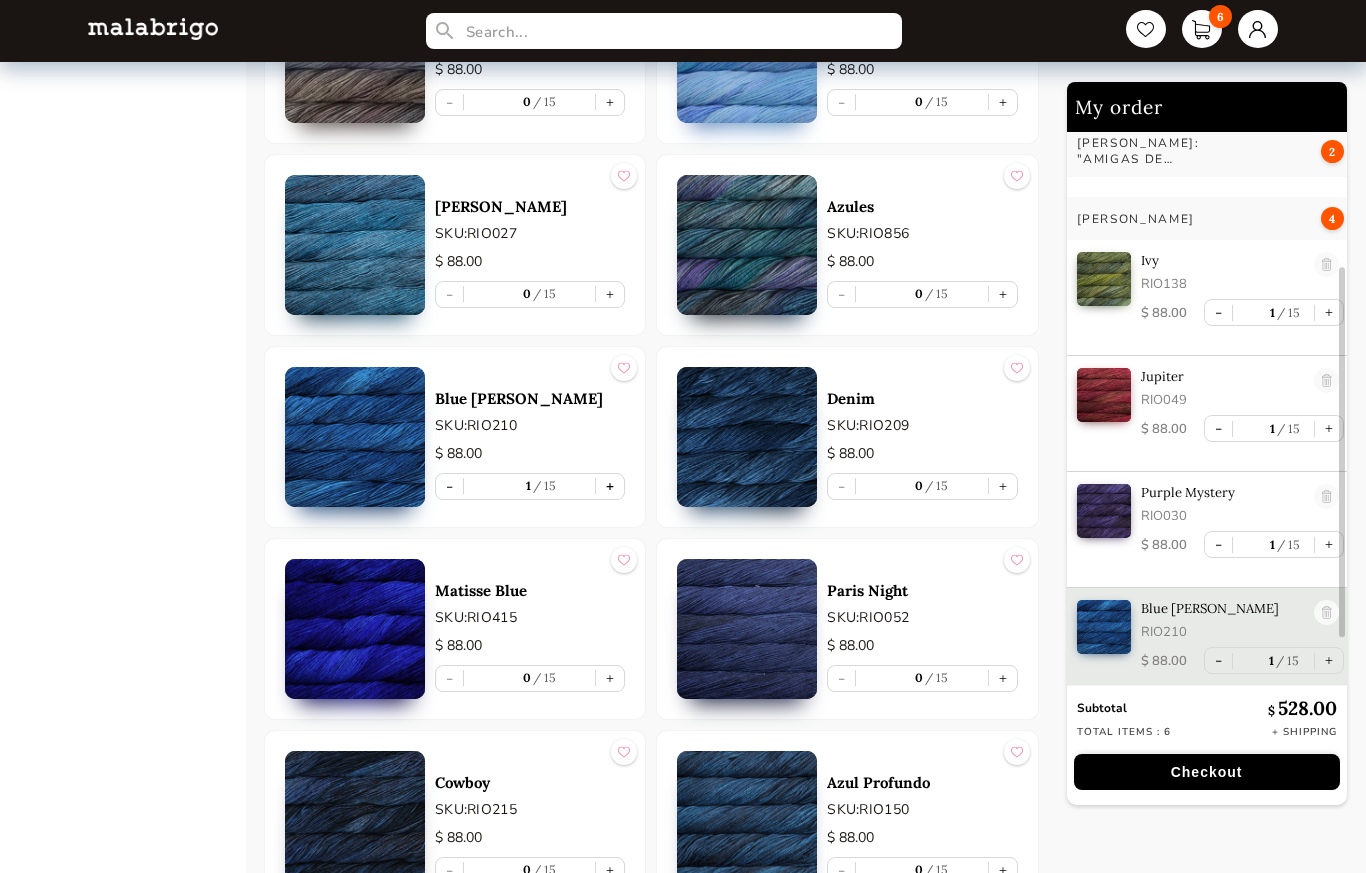 scroll, scrollTop: 213, scrollLeft: 0, axis: vertical 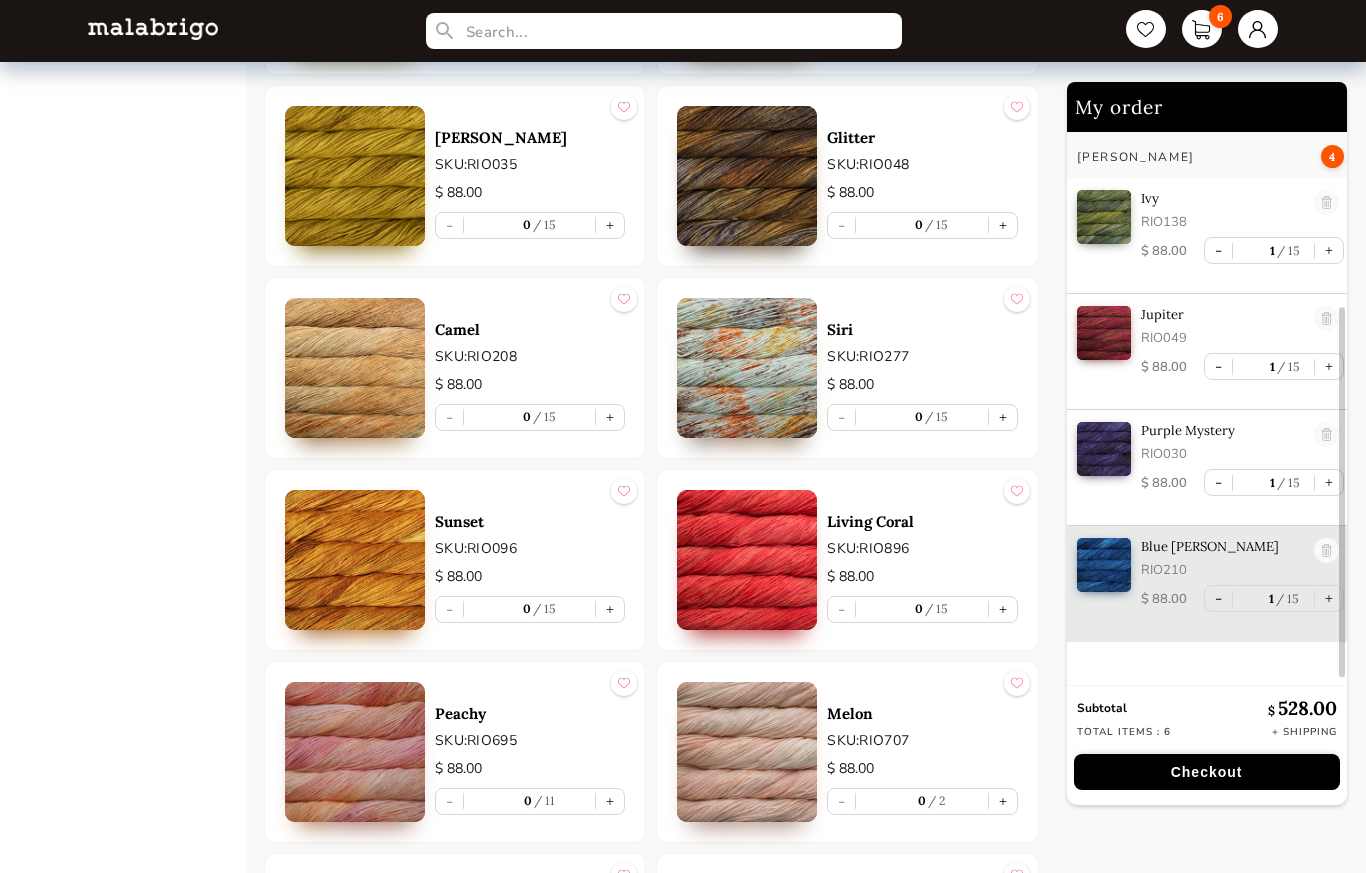 click on "Checkout" at bounding box center (1207, 772) 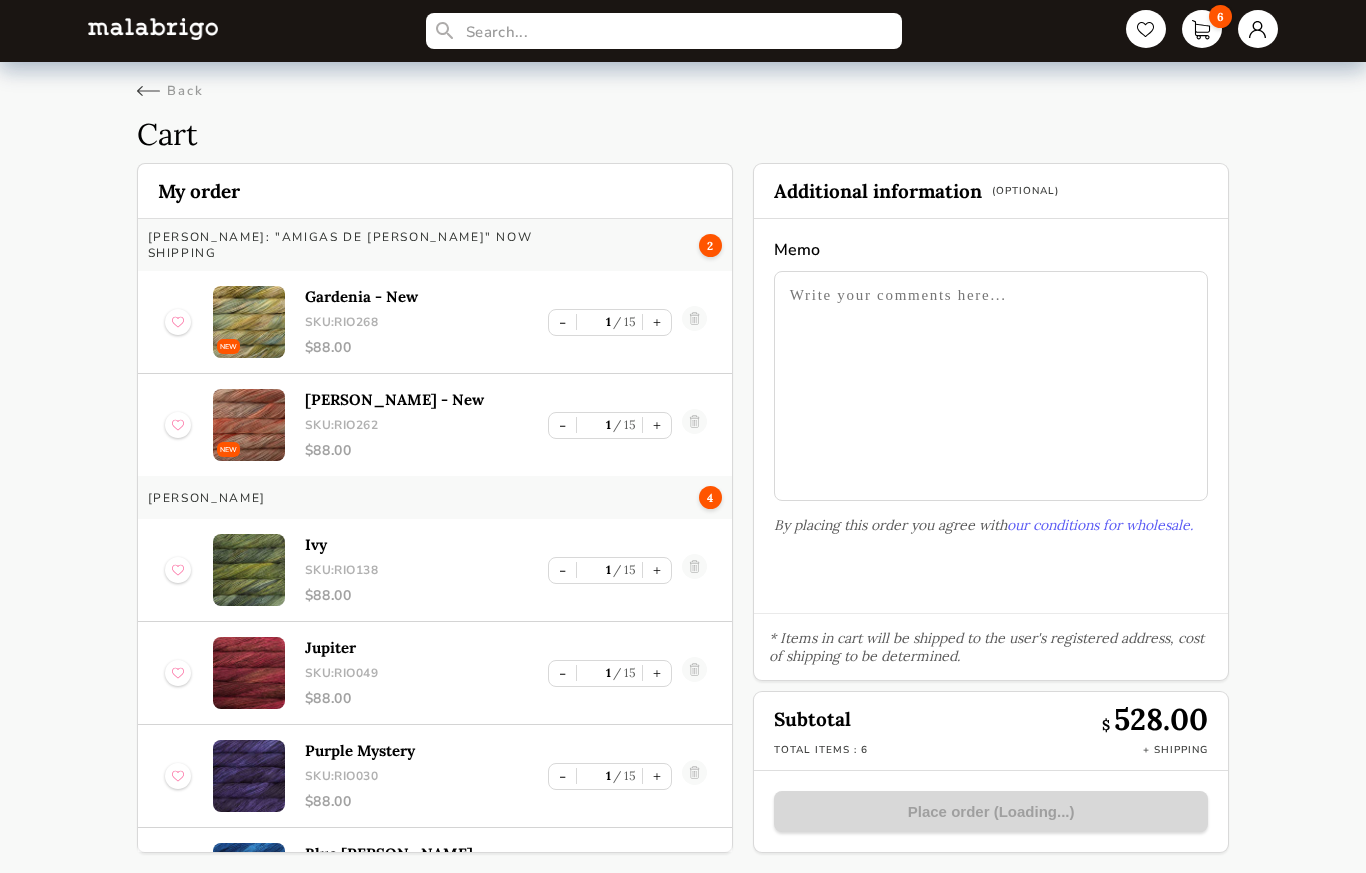 scroll, scrollTop: 0, scrollLeft: 0, axis: both 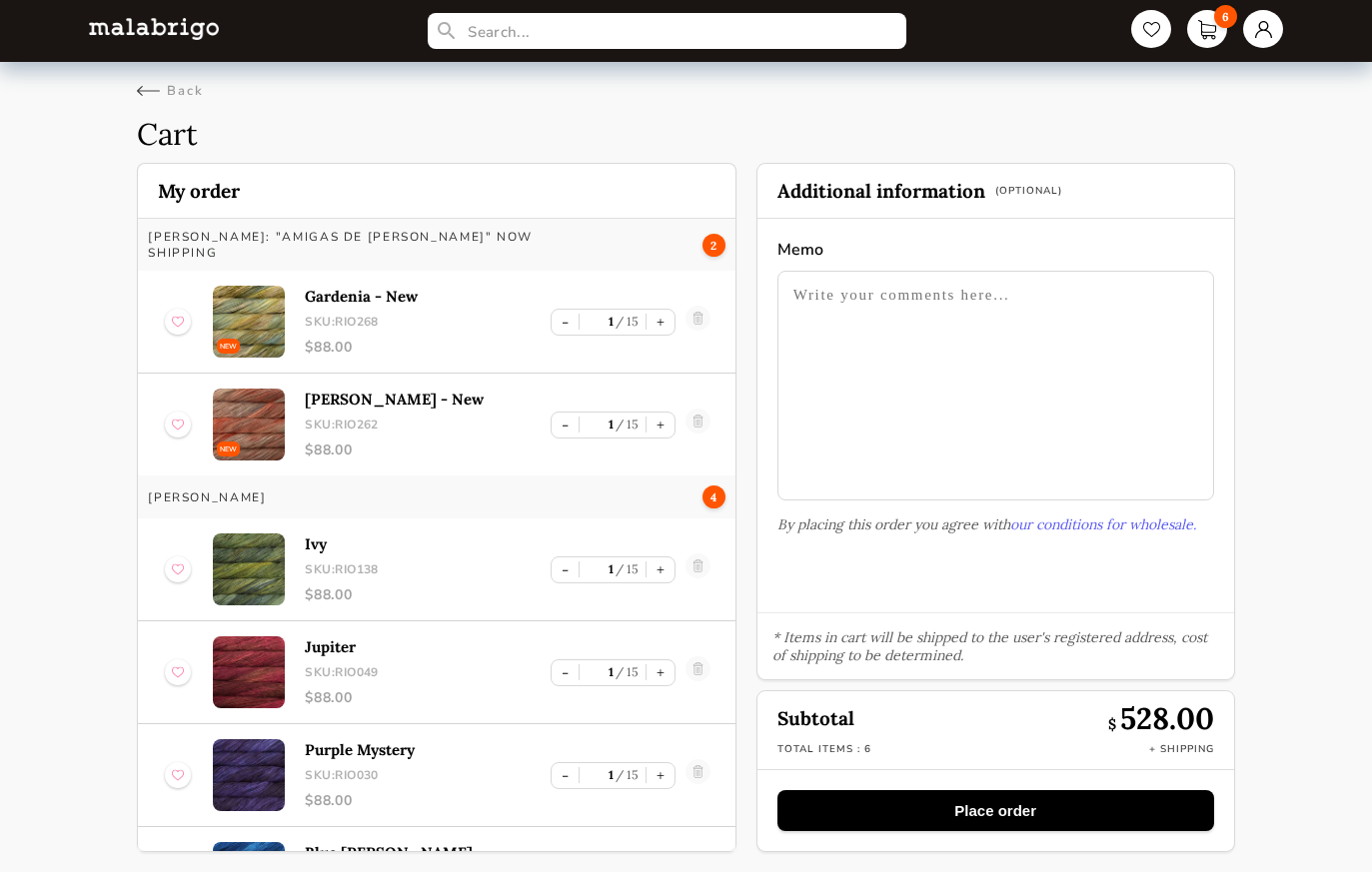click on "Place order" at bounding box center [995, 810] 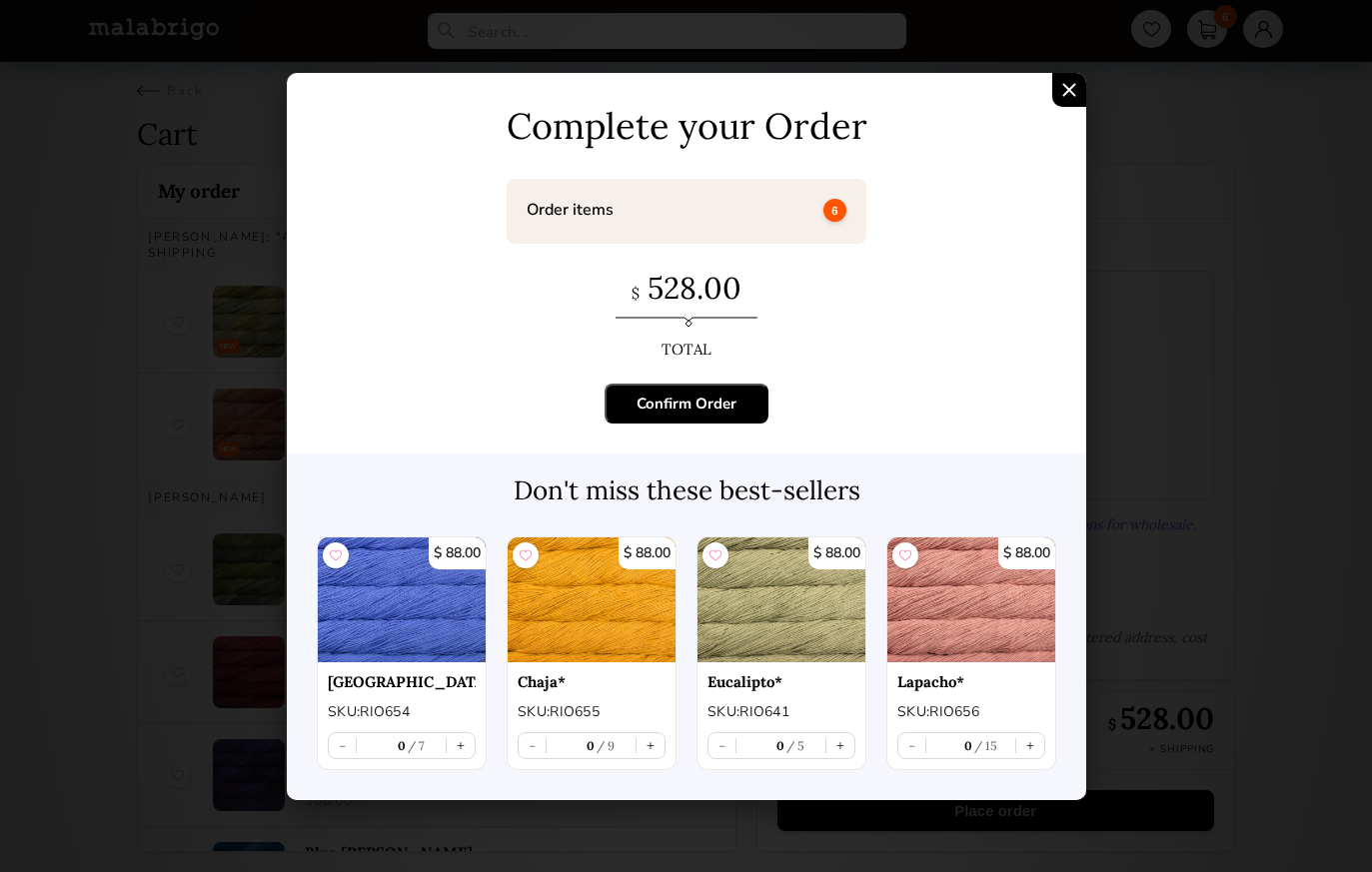 click on "Confirm Order" at bounding box center (686, 404) 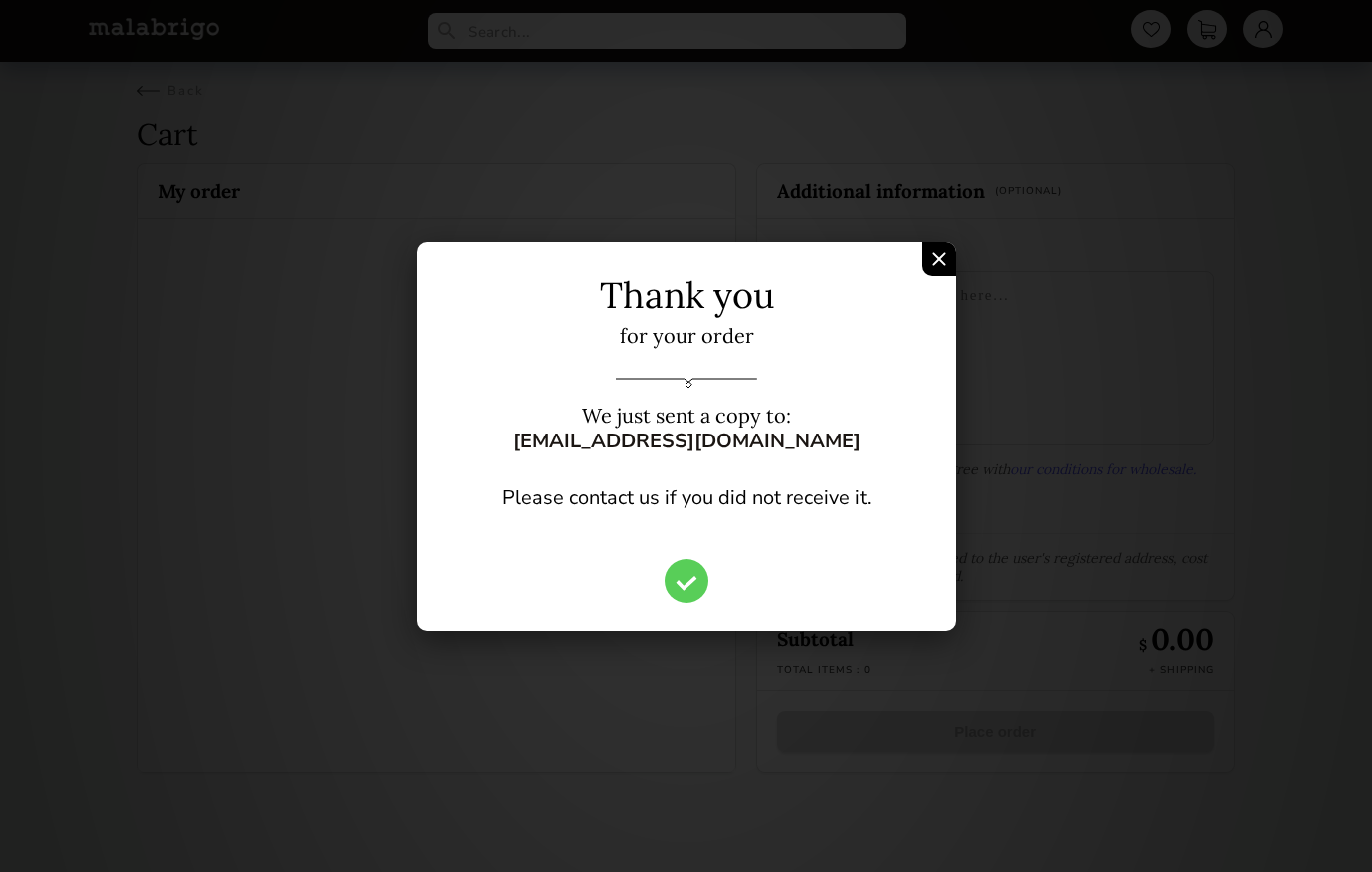 click at bounding box center [939, 259] 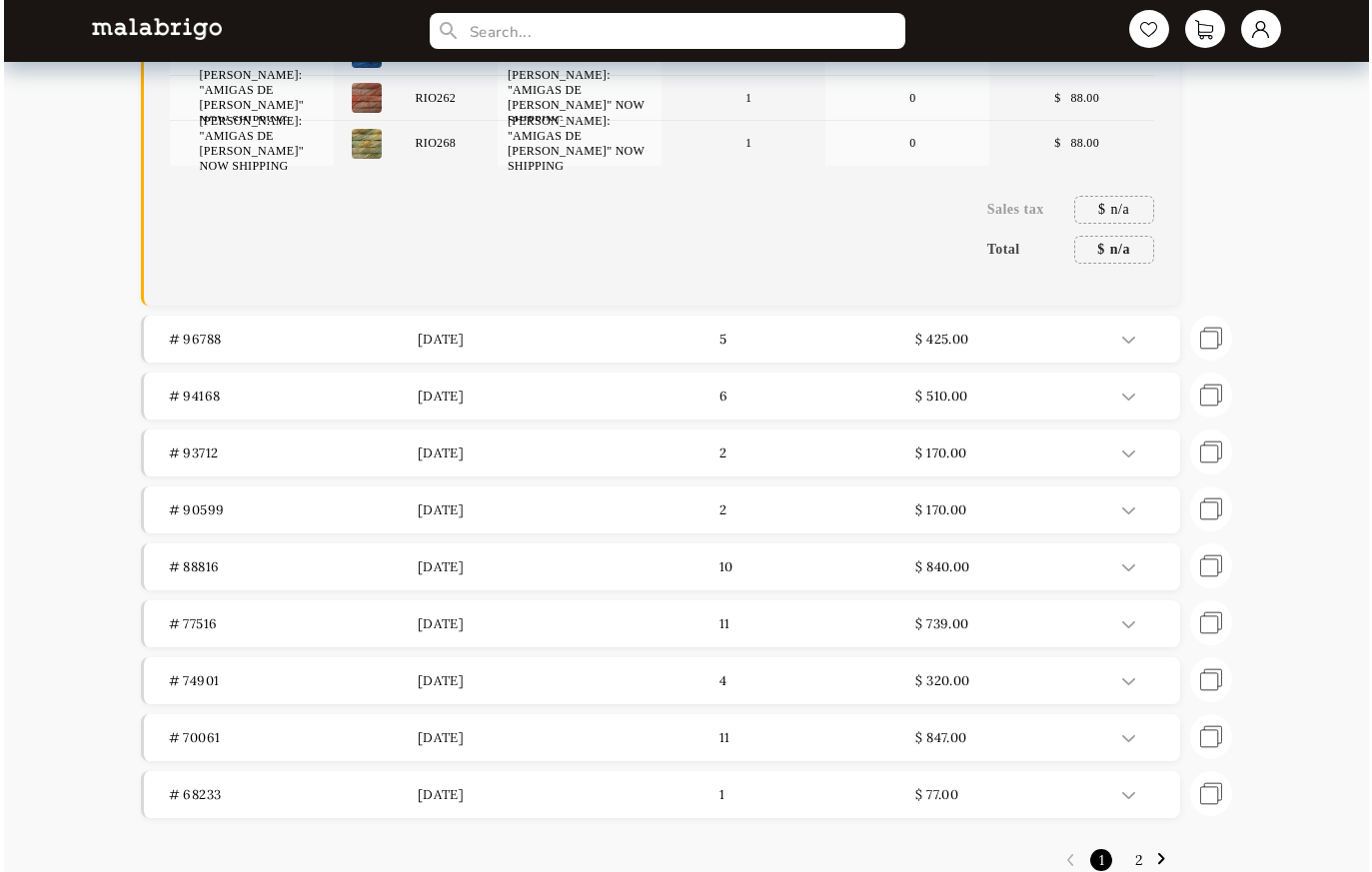 scroll, scrollTop: 0, scrollLeft: 0, axis: both 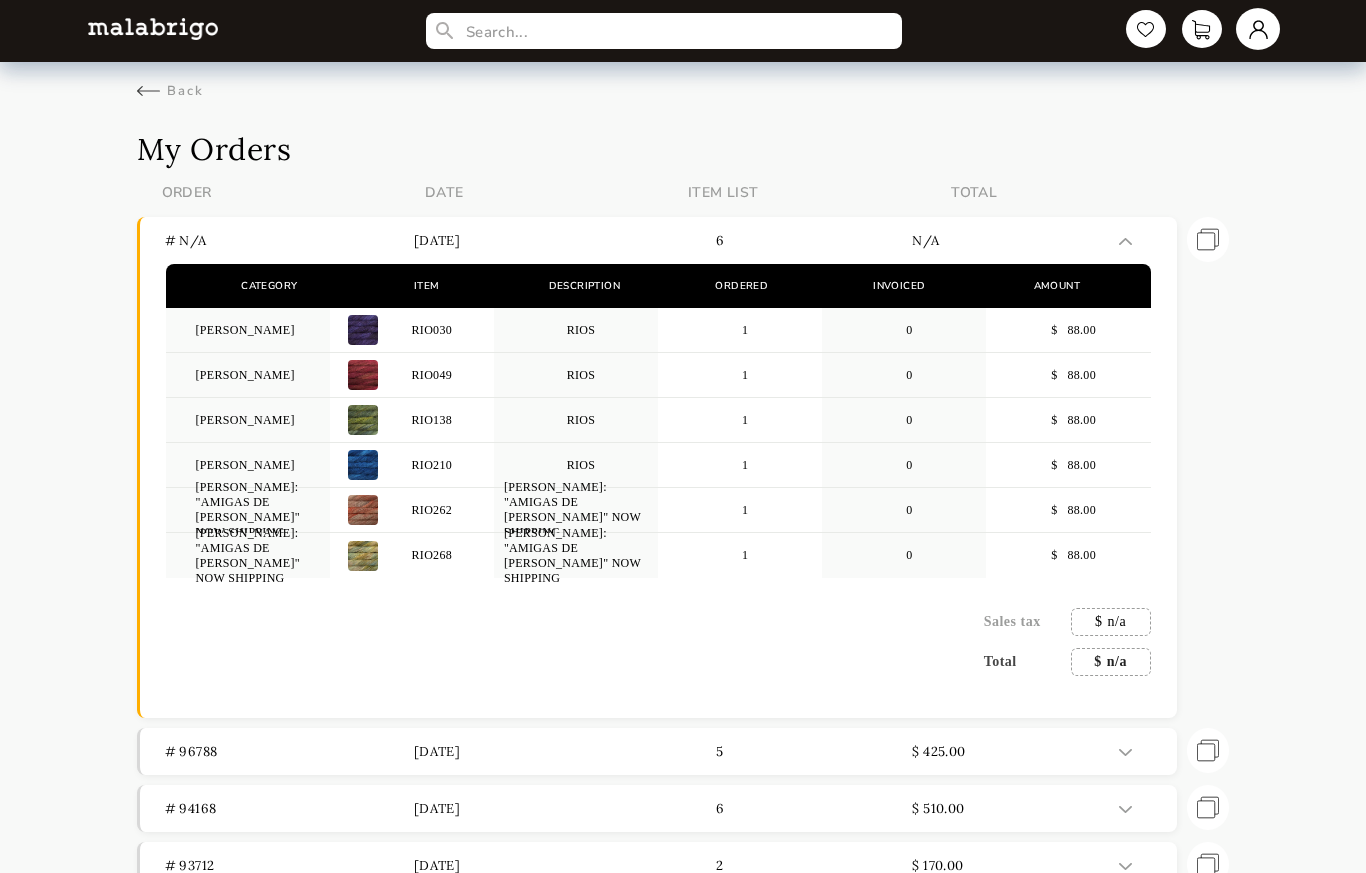 click at bounding box center [1258, 29] 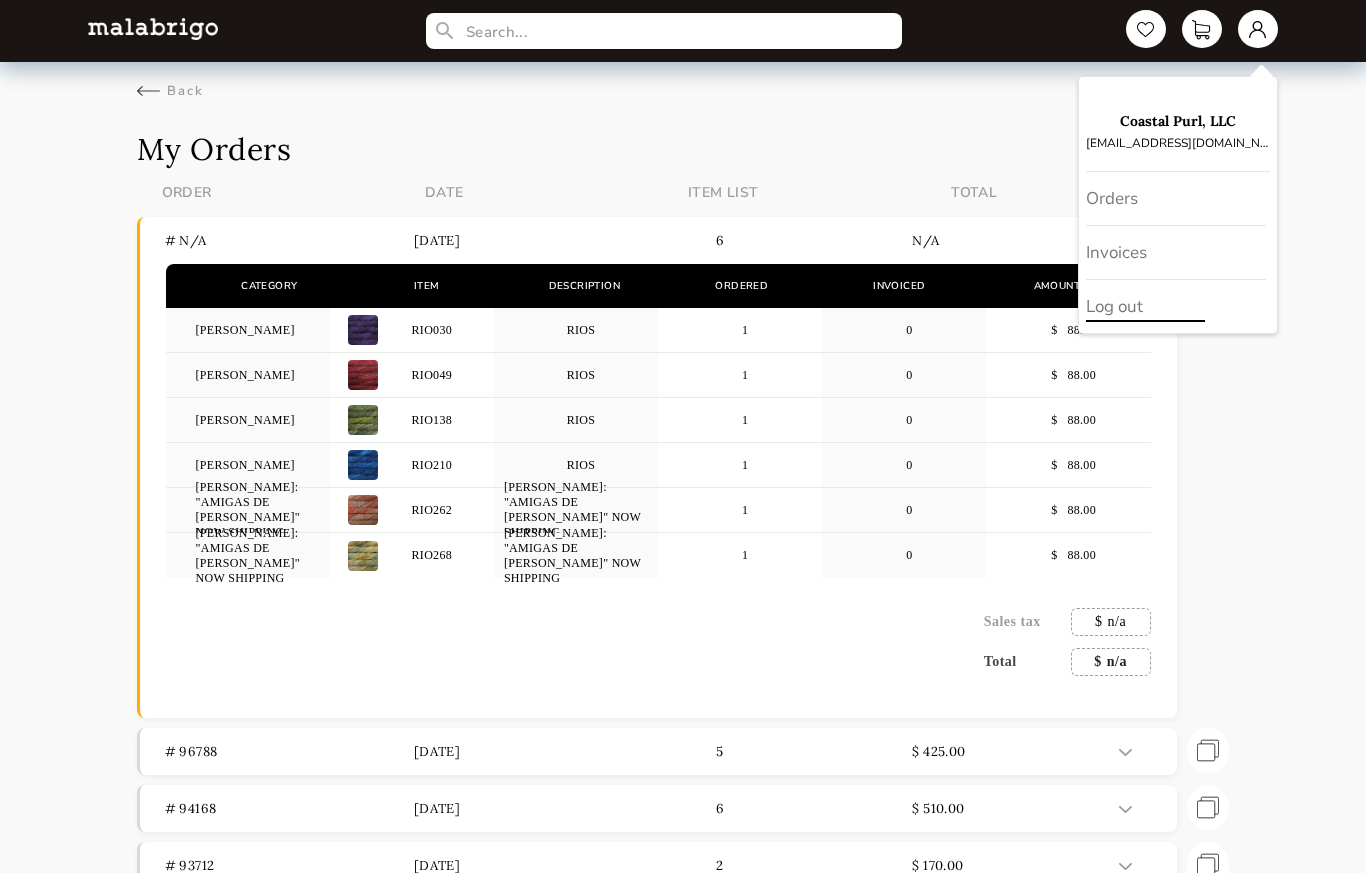 click on "Log out" at bounding box center (1178, 306) 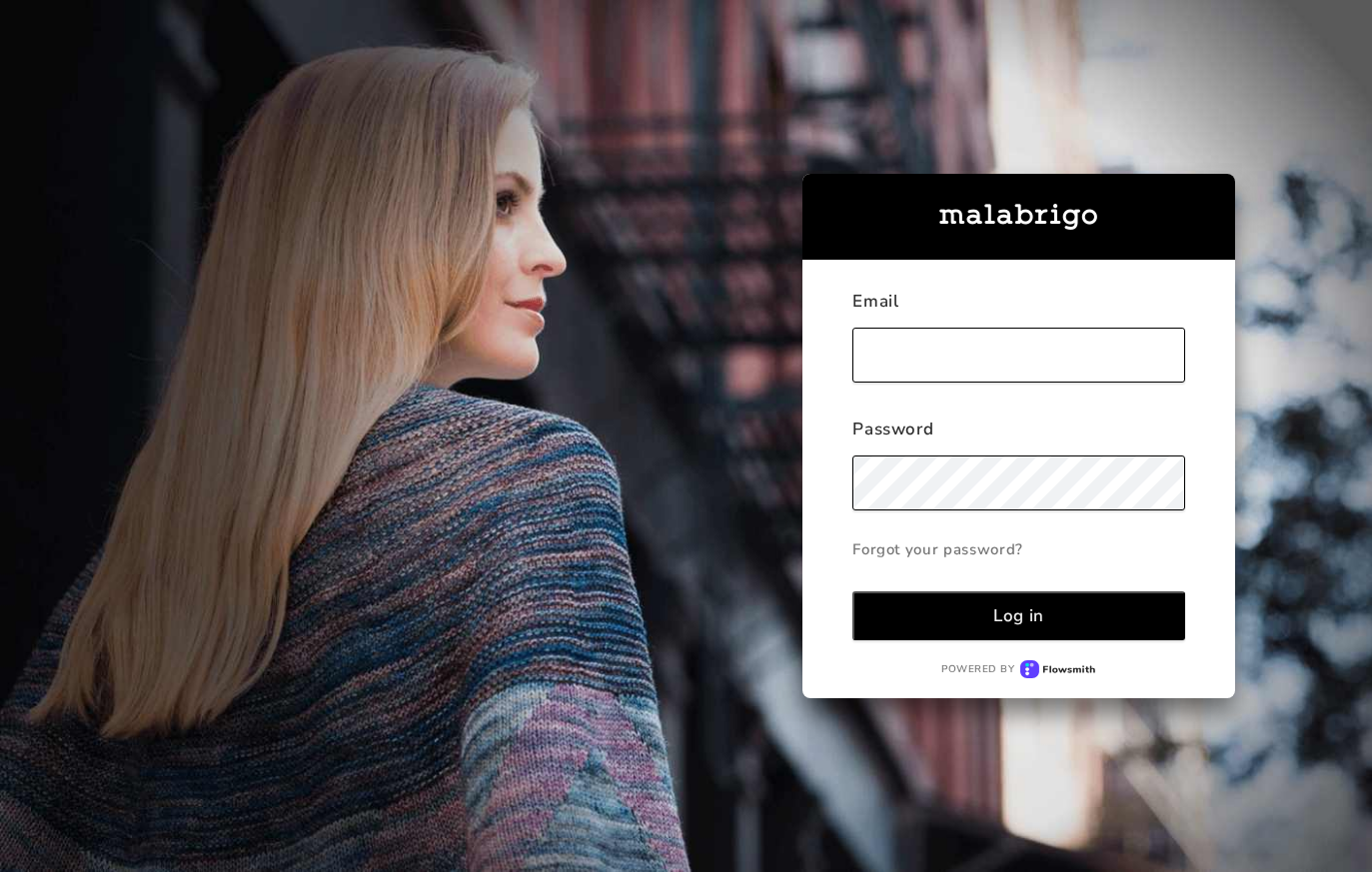 scroll, scrollTop: 0, scrollLeft: 0, axis: both 